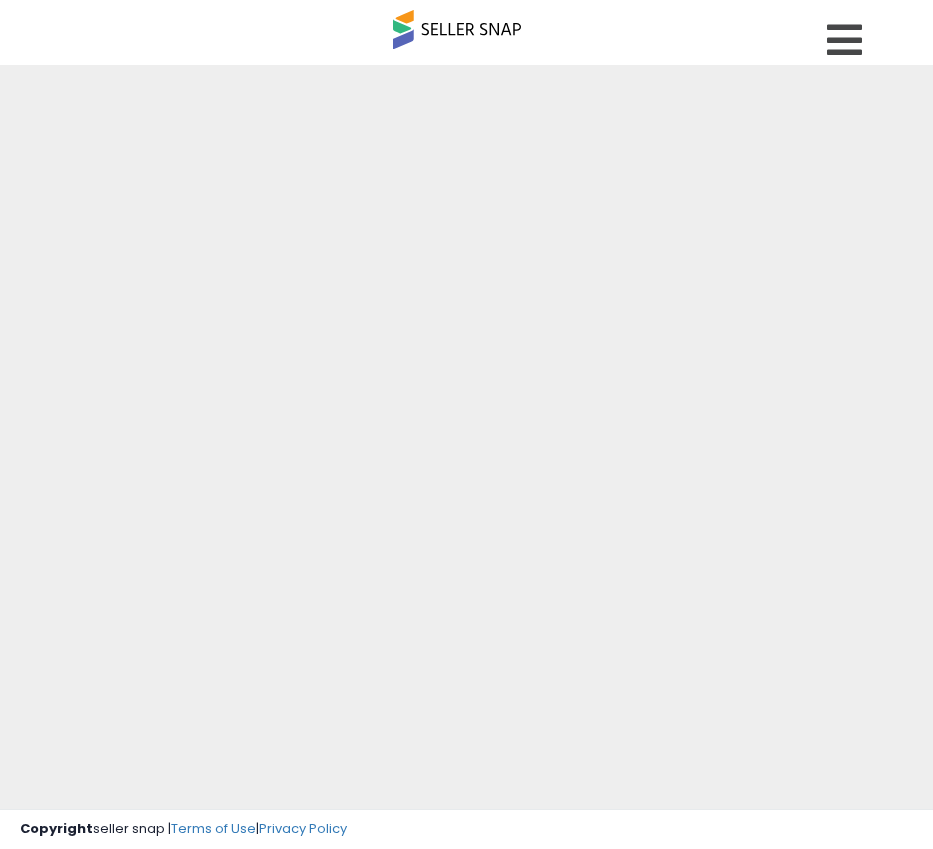 scroll, scrollTop: 0, scrollLeft: 0, axis: both 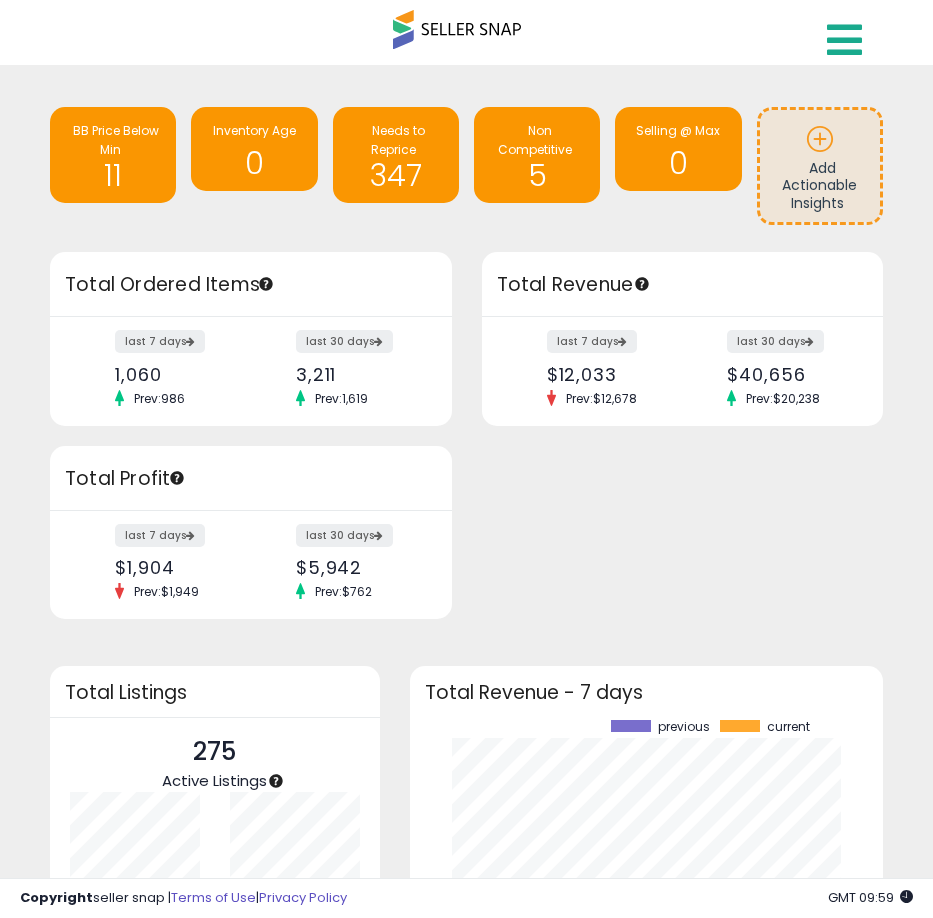 click at bounding box center (844, 40) 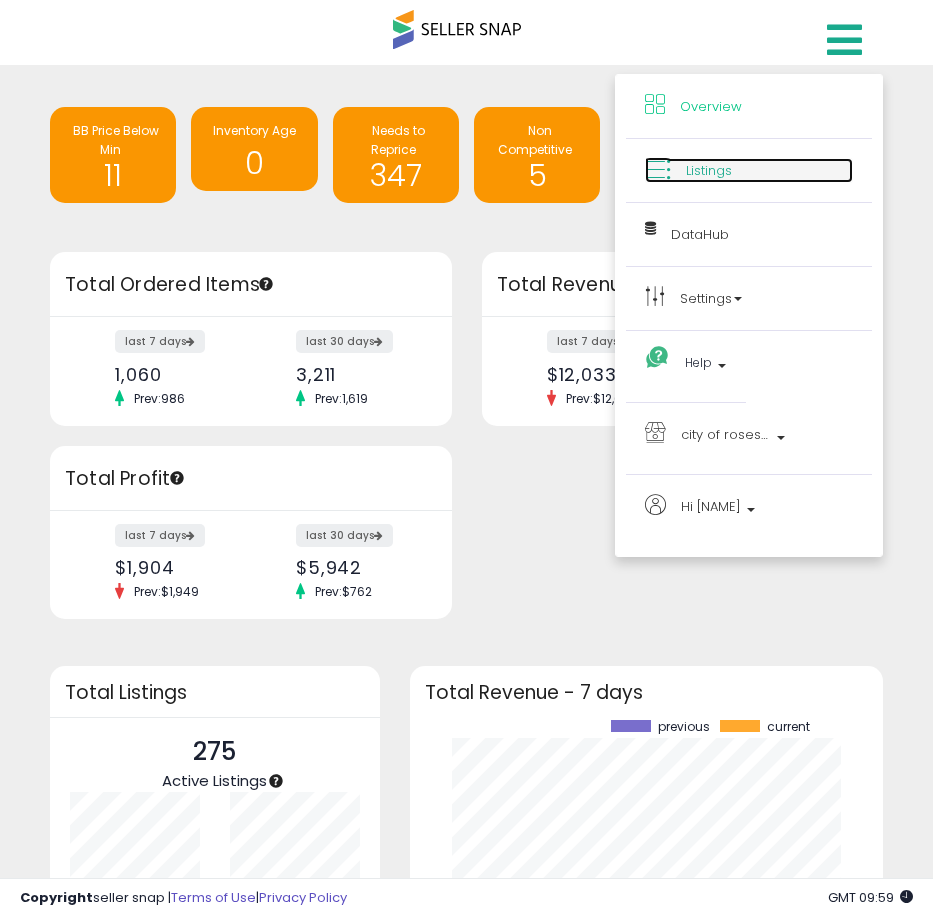 click on "Listings" at bounding box center (709, 170) 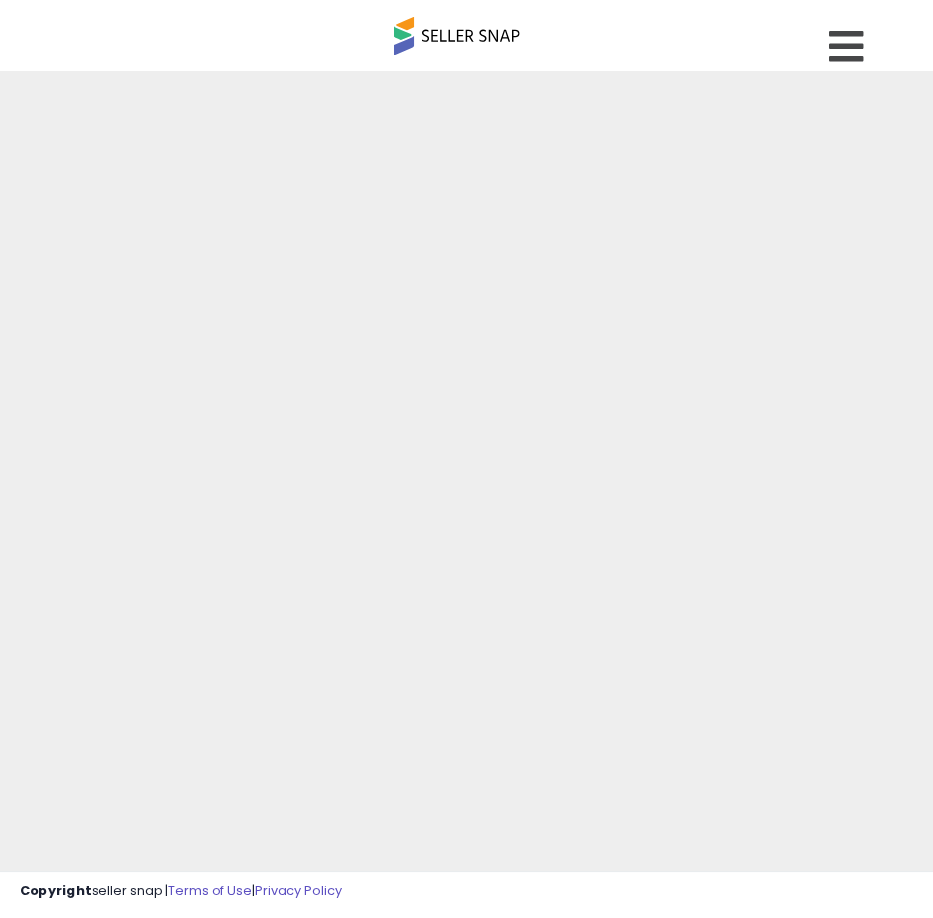 scroll, scrollTop: 0, scrollLeft: 0, axis: both 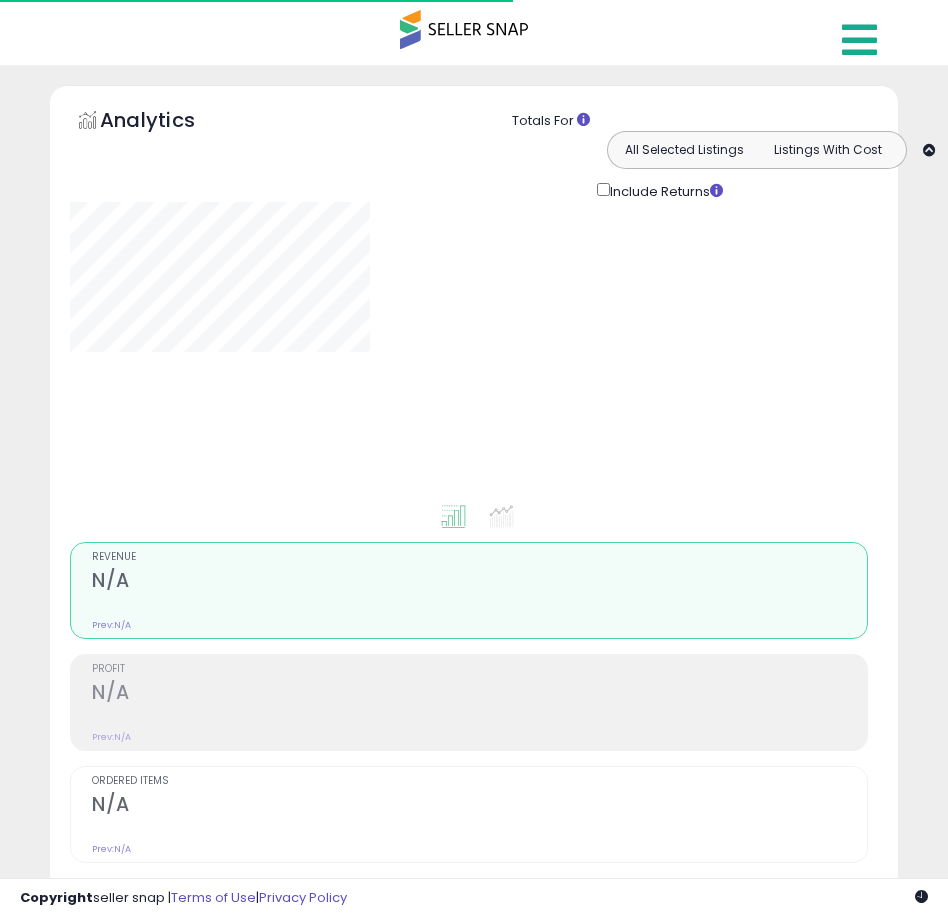 click at bounding box center (859, 40) 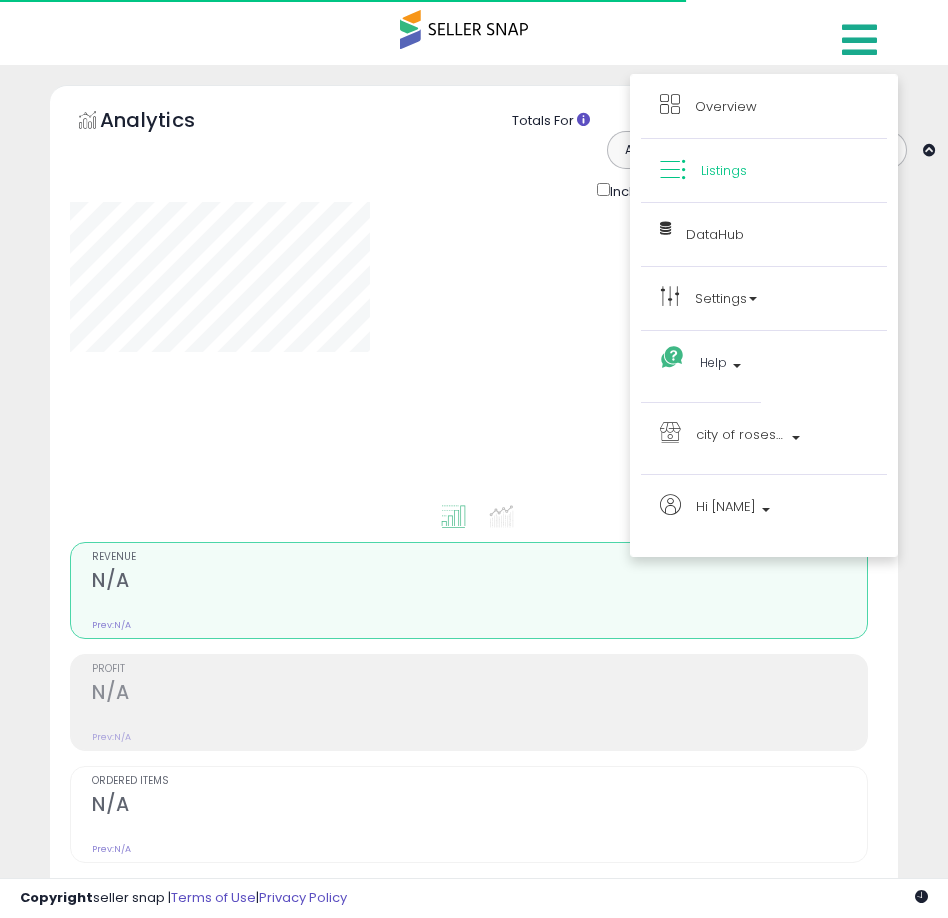 click on "Settings" at bounding box center (764, 298) 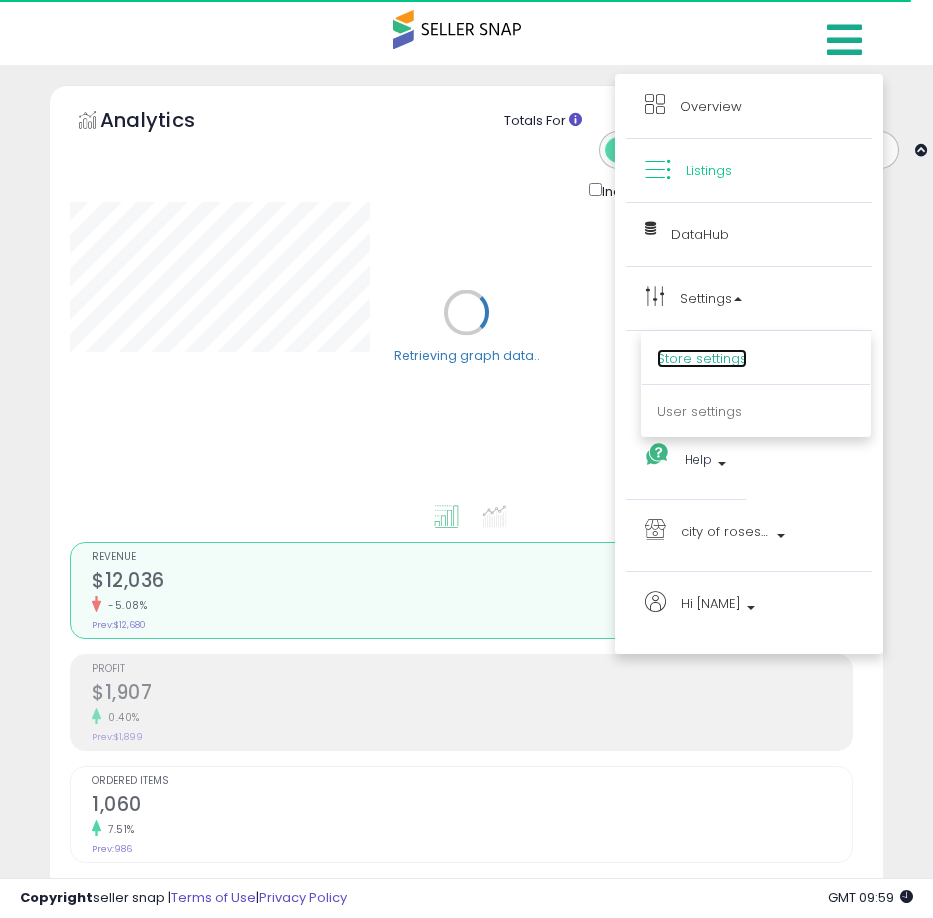 click on "Store
settings" at bounding box center [702, 358] 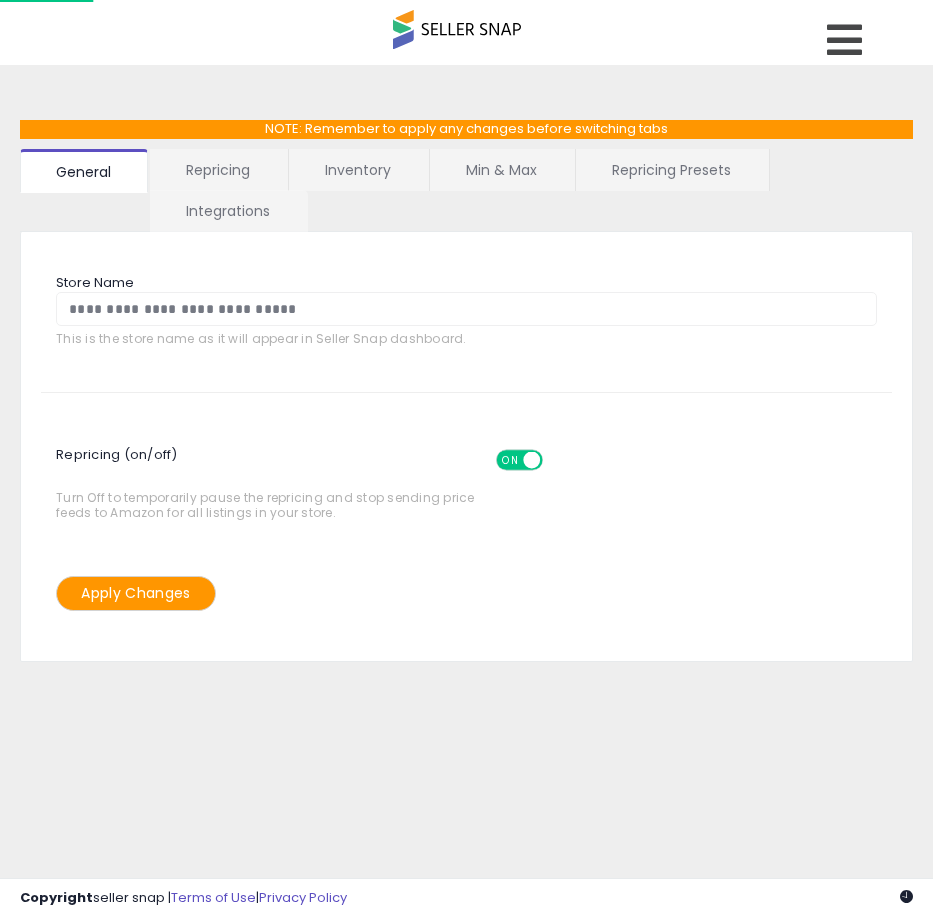 scroll, scrollTop: 0, scrollLeft: 0, axis: both 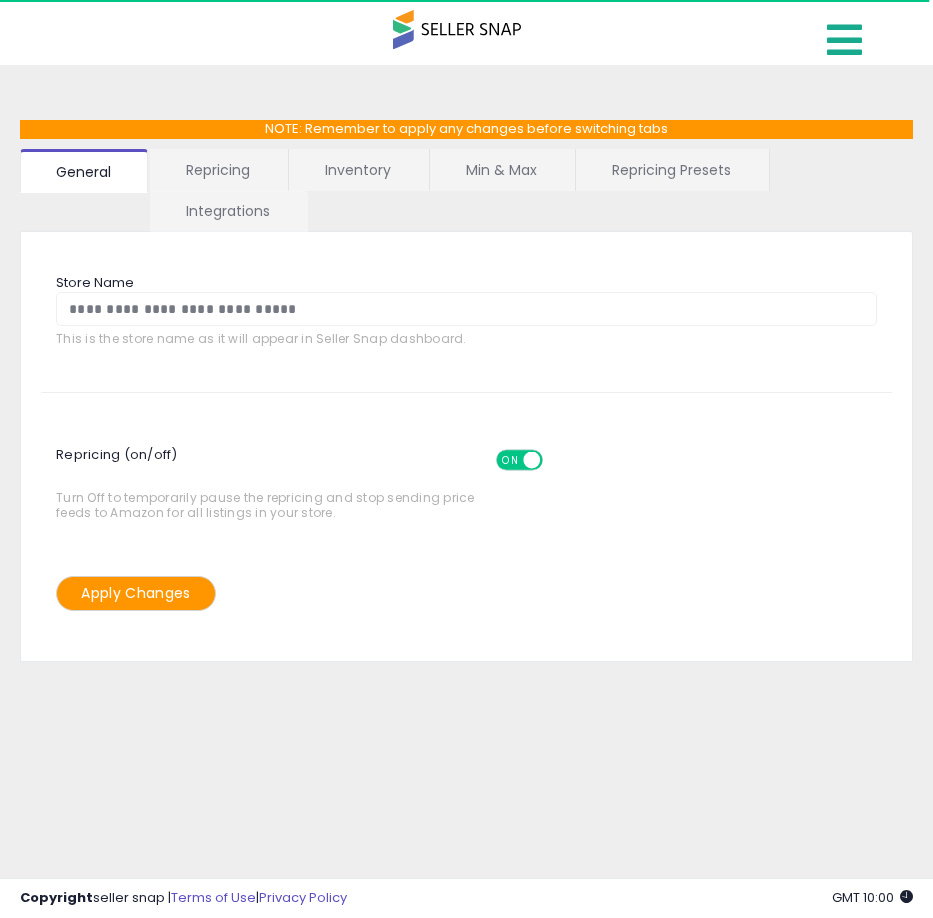 click at bounding box center [844, 40] 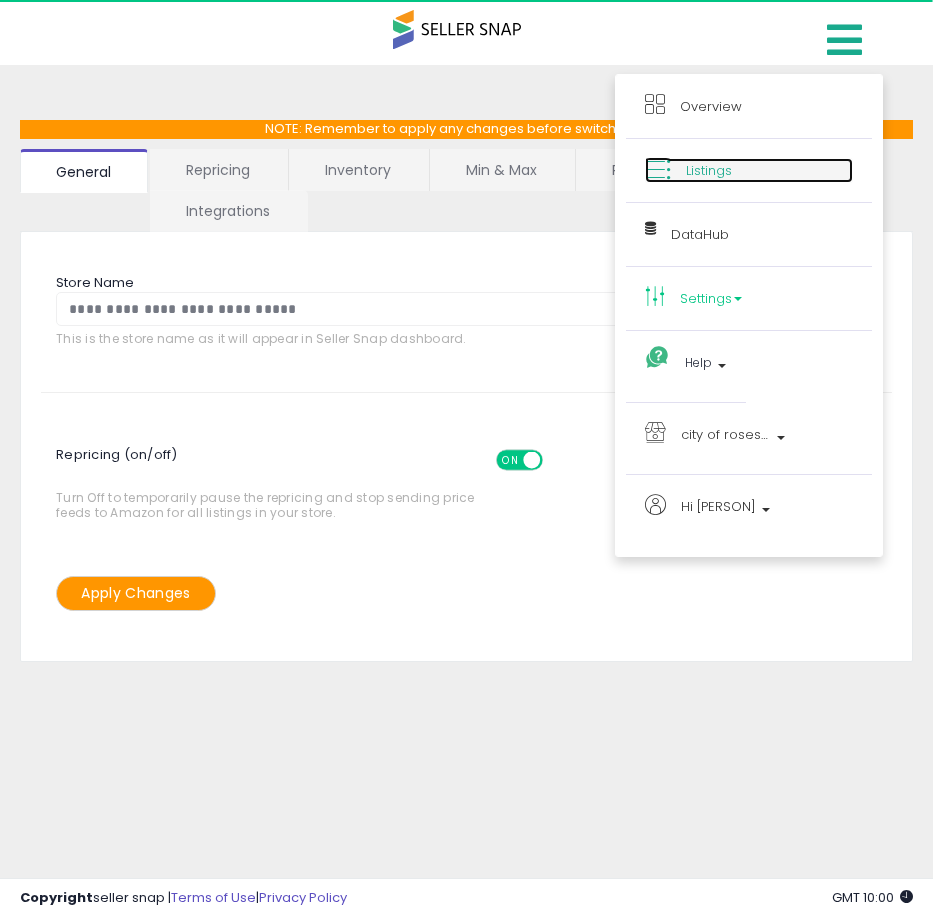 click on "Listings" at bounding box center [709, 170] 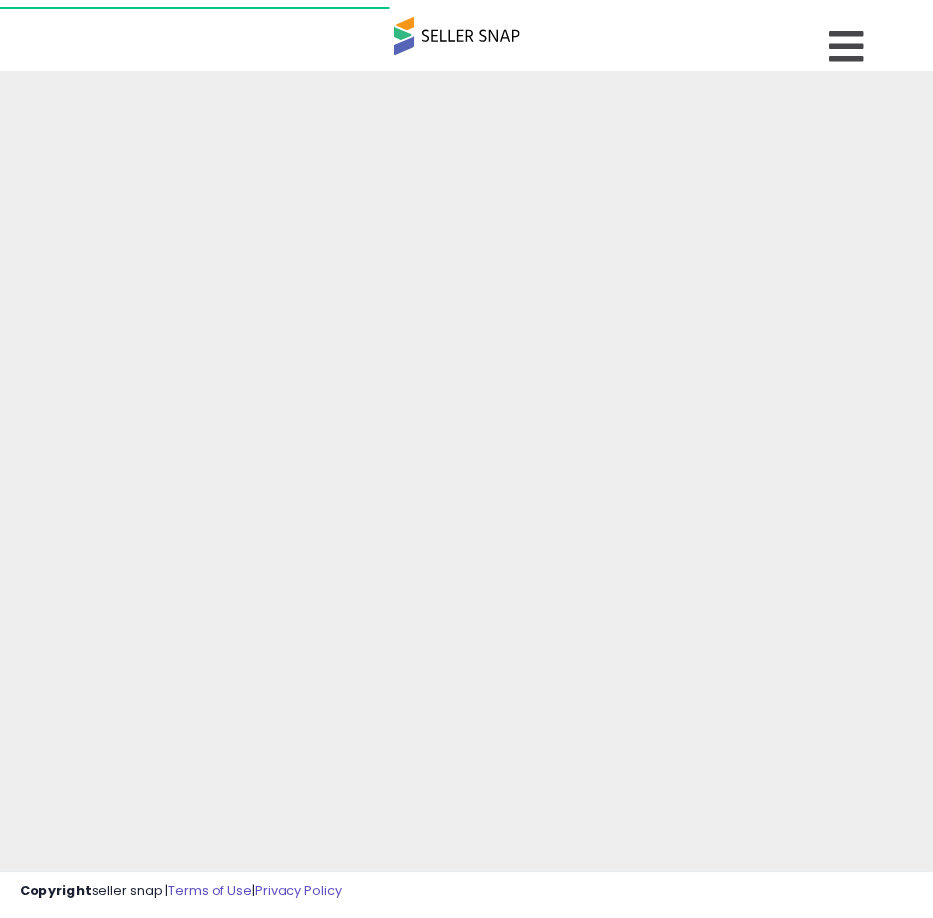 scroll, scrollTop: 0, scrollLeft: 0, axis: both 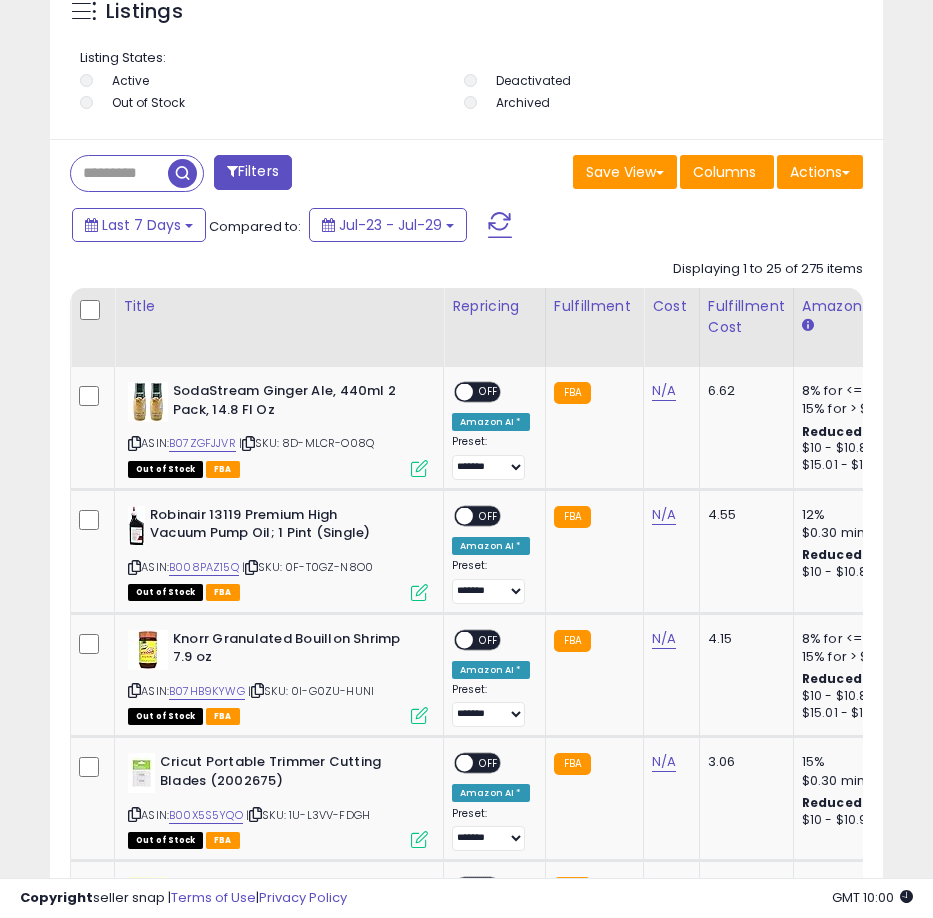 click at bounding box center [119, 173] 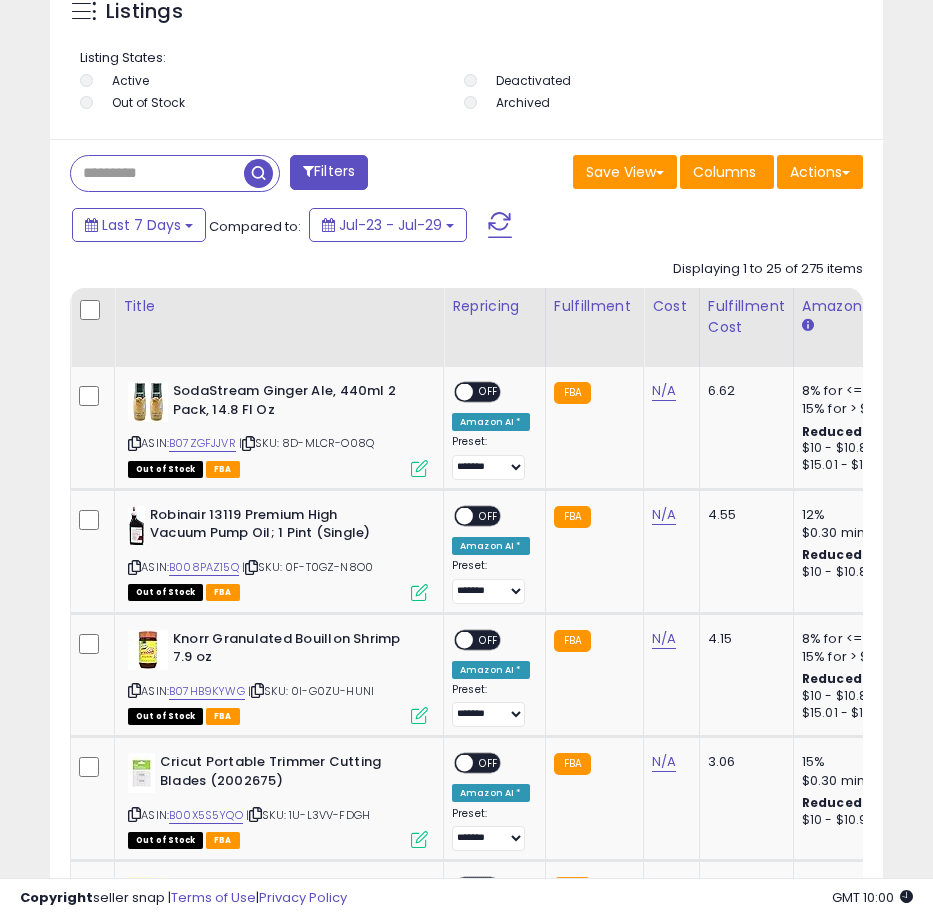click at bounding box center (157, 173) 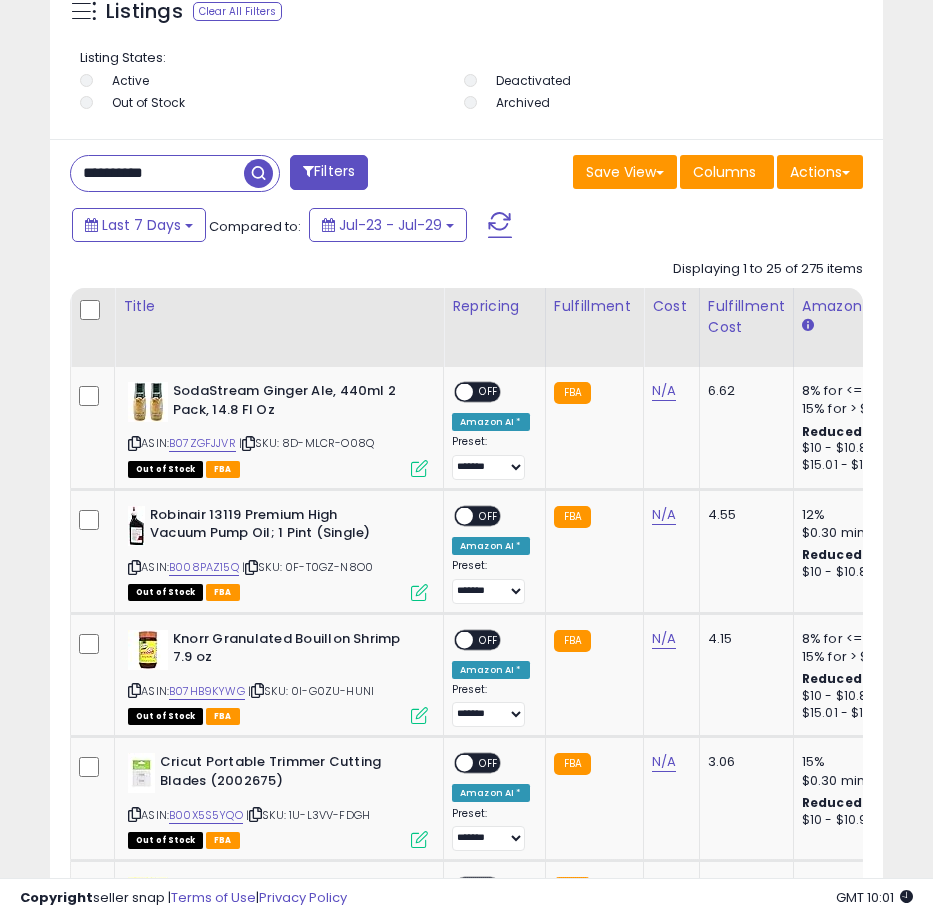type on "**********" 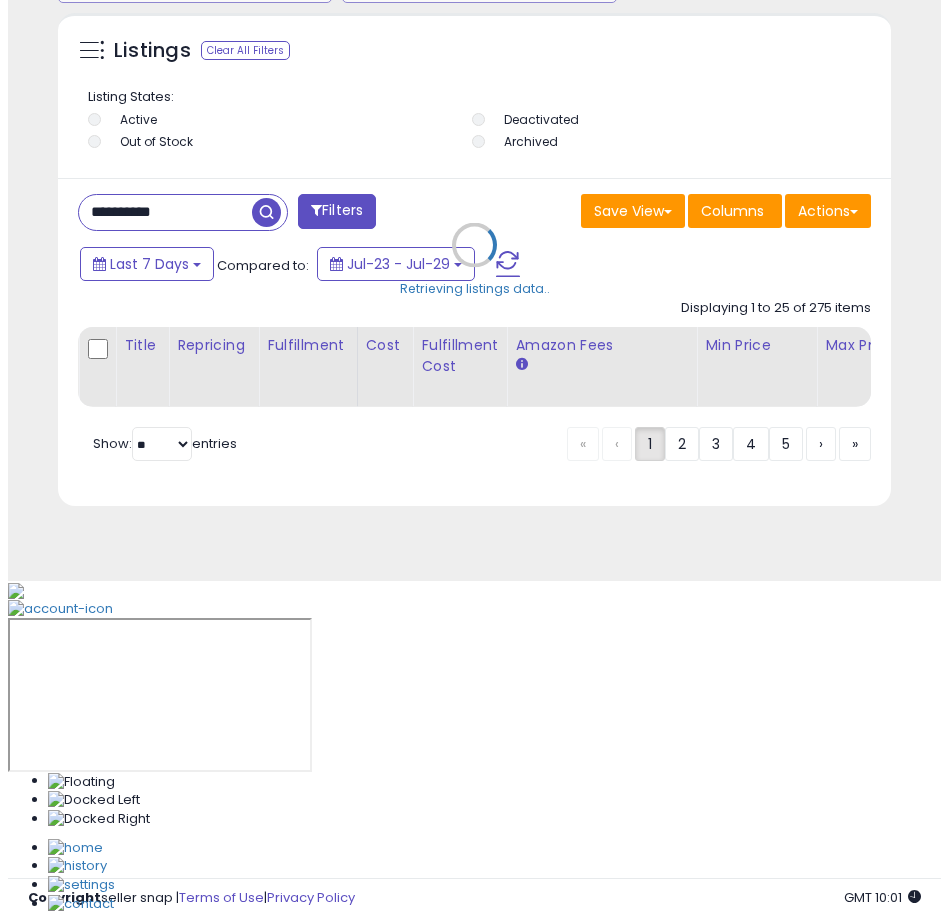 scroll, scrollTop: 1186, scrollLeft: 0, axis: vertical 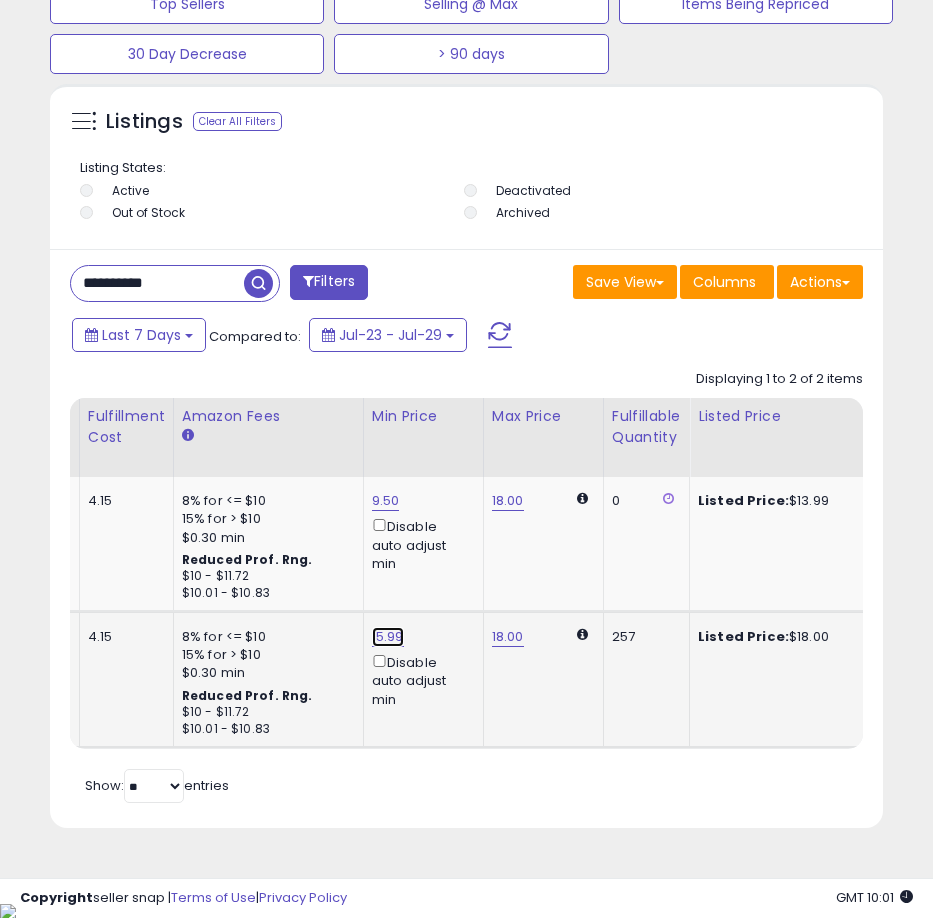 click on "15.99" at bounding box center [386, 501] 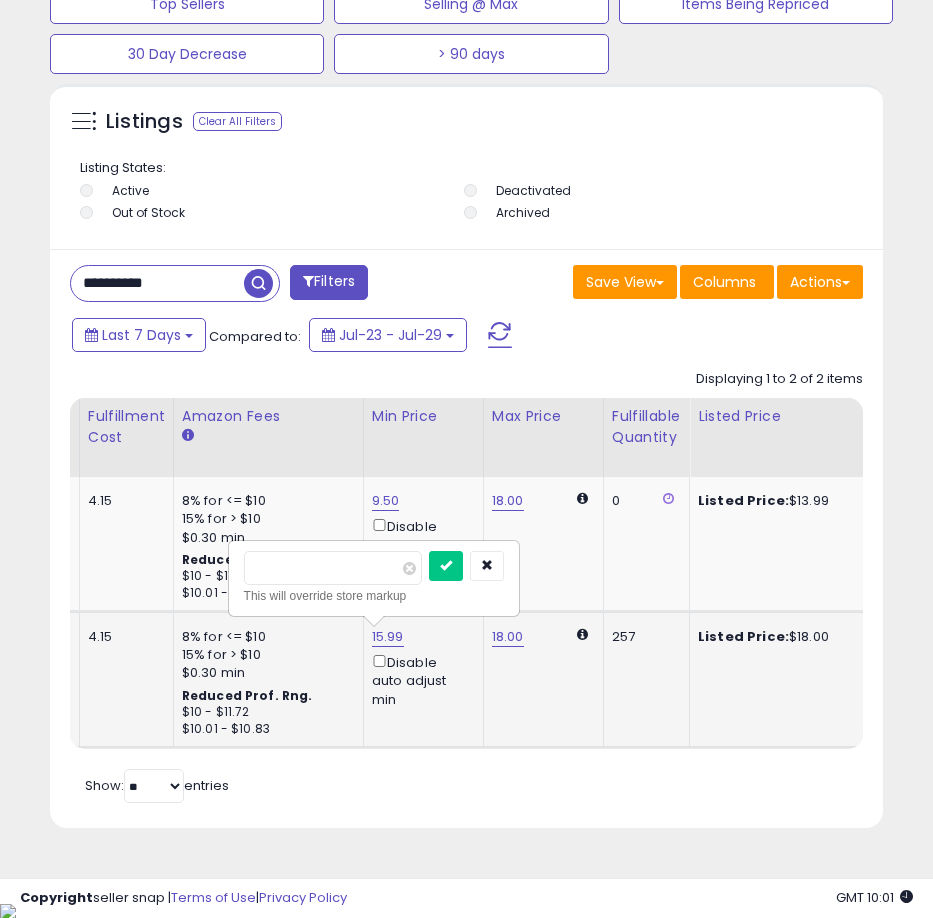 click on "*****" at bounding box center [333, 568] 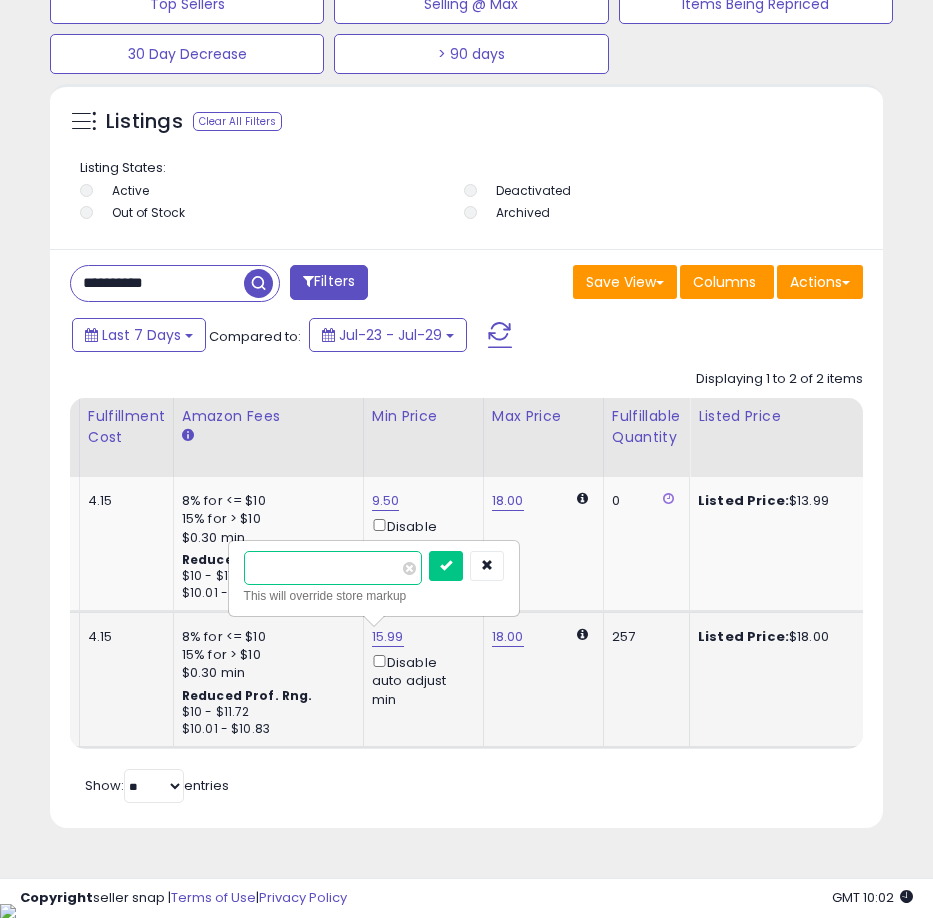click on "**" at bounding box center (333, 568) 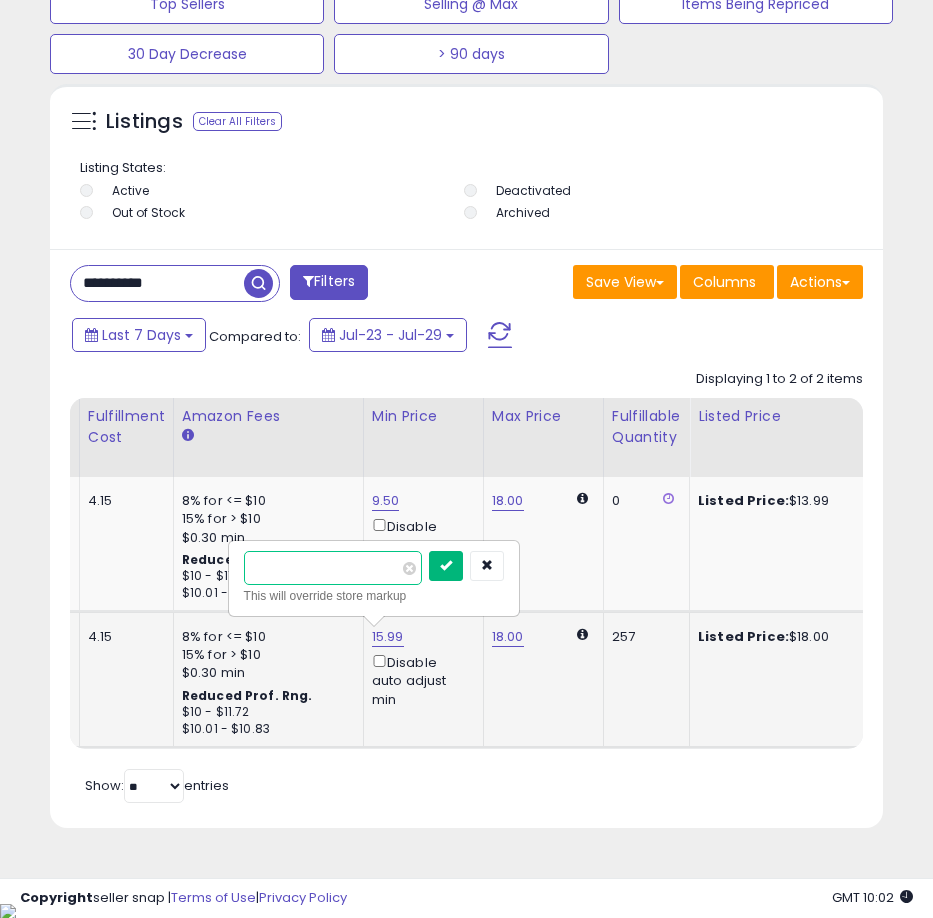 type on "**" 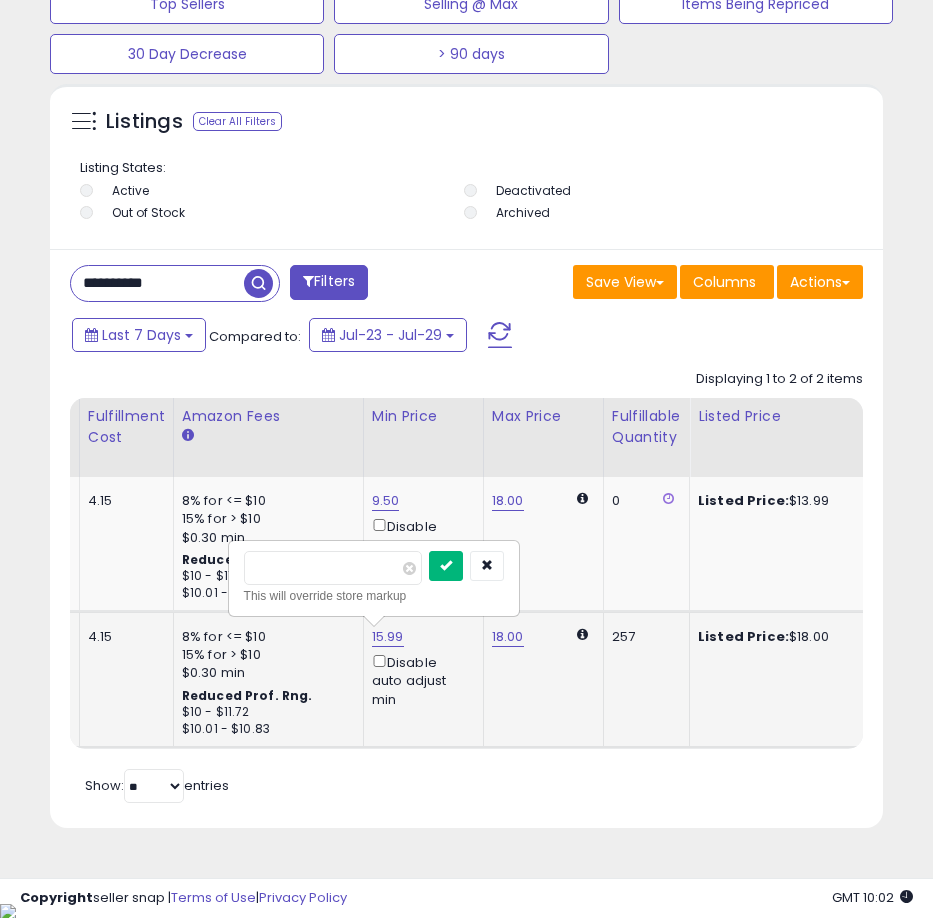 click at bounding box center (446, 566) 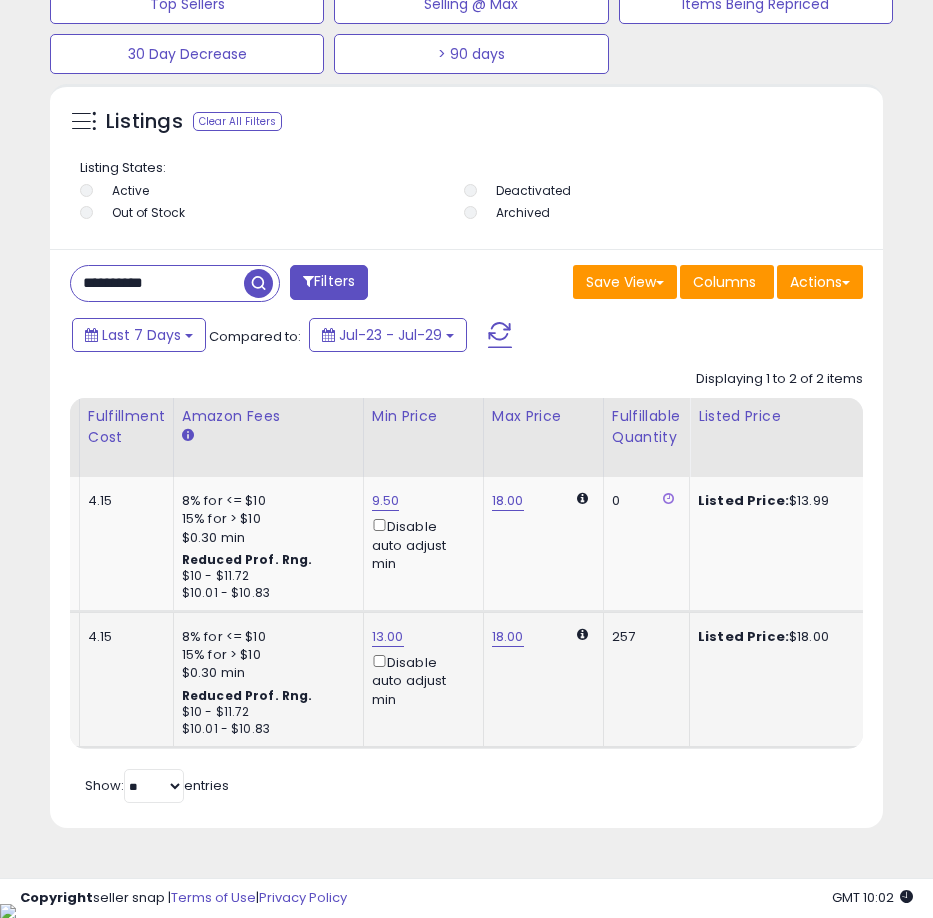 scroll, scrollTop: 0, scrollLeft: 376, axis: horizontal 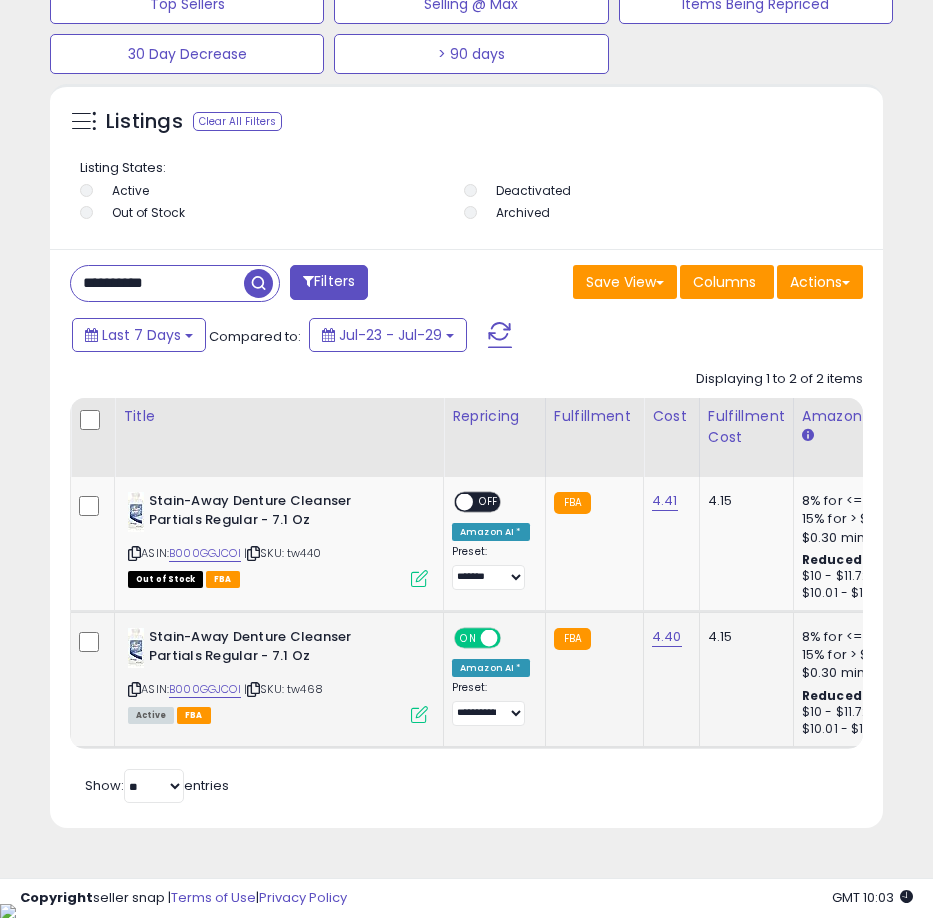click on "**********" at bounding box center [157, 283] 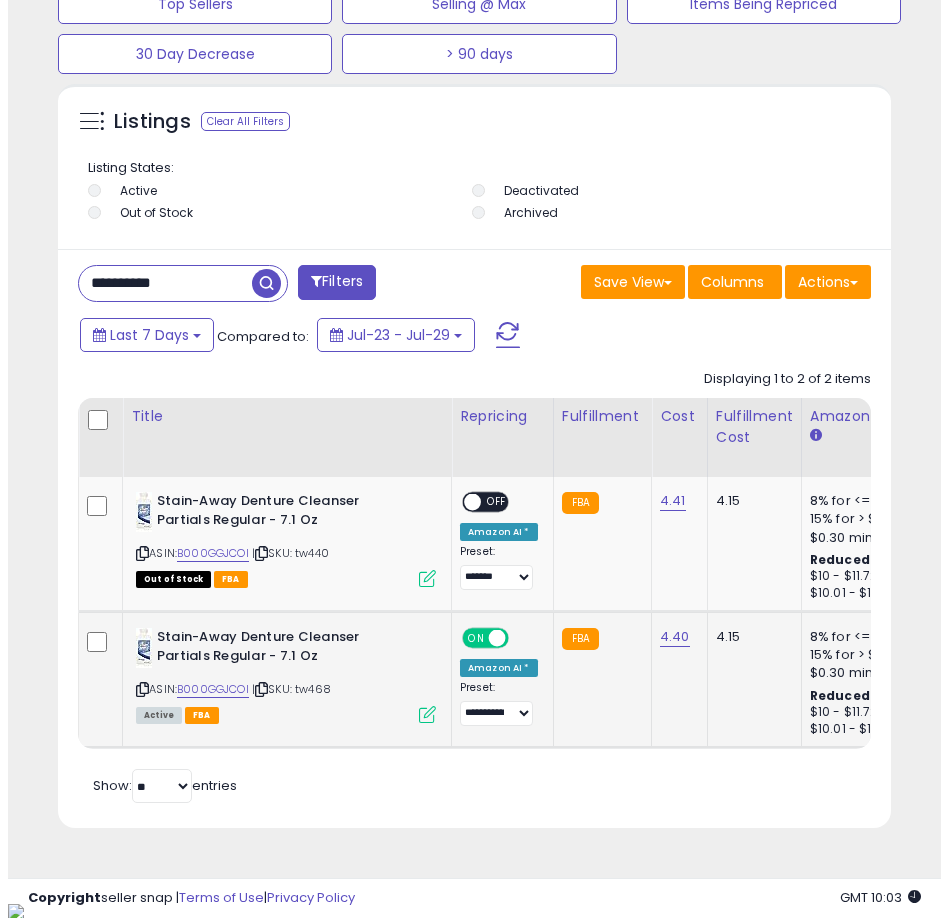 scroll, scrollTop: 1166, scrollLeft: 0, axis: vertical 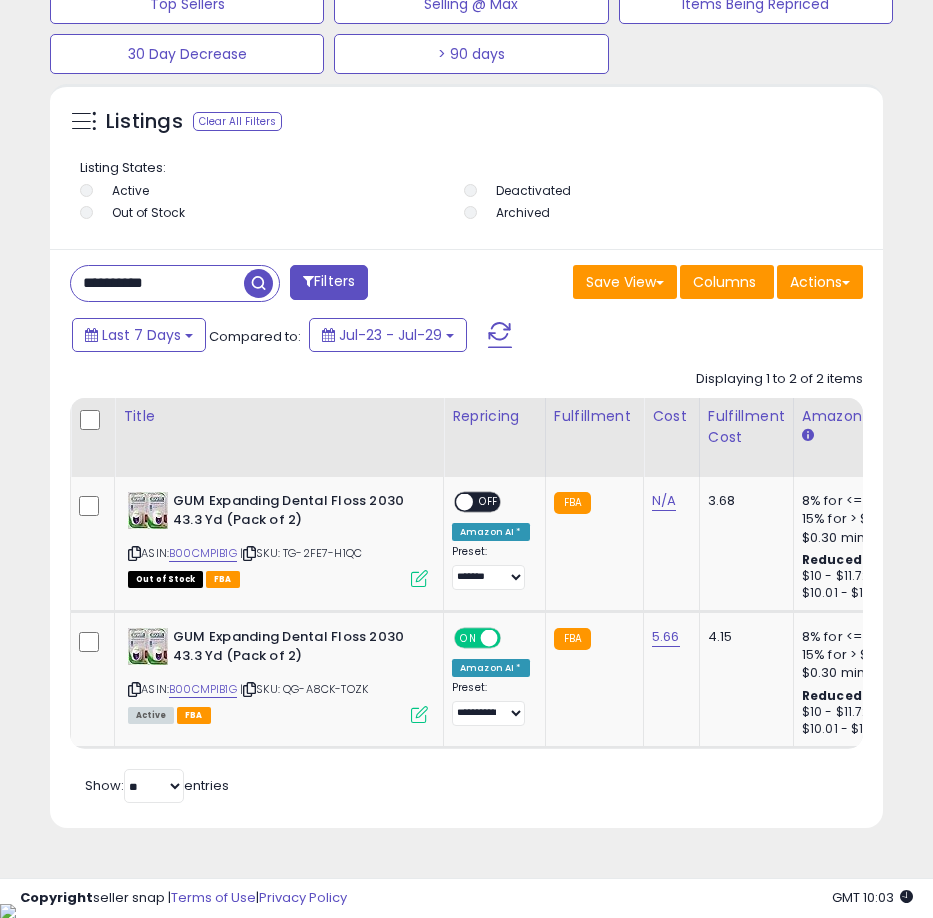 click on "**********" at bounding box center (157, 283) 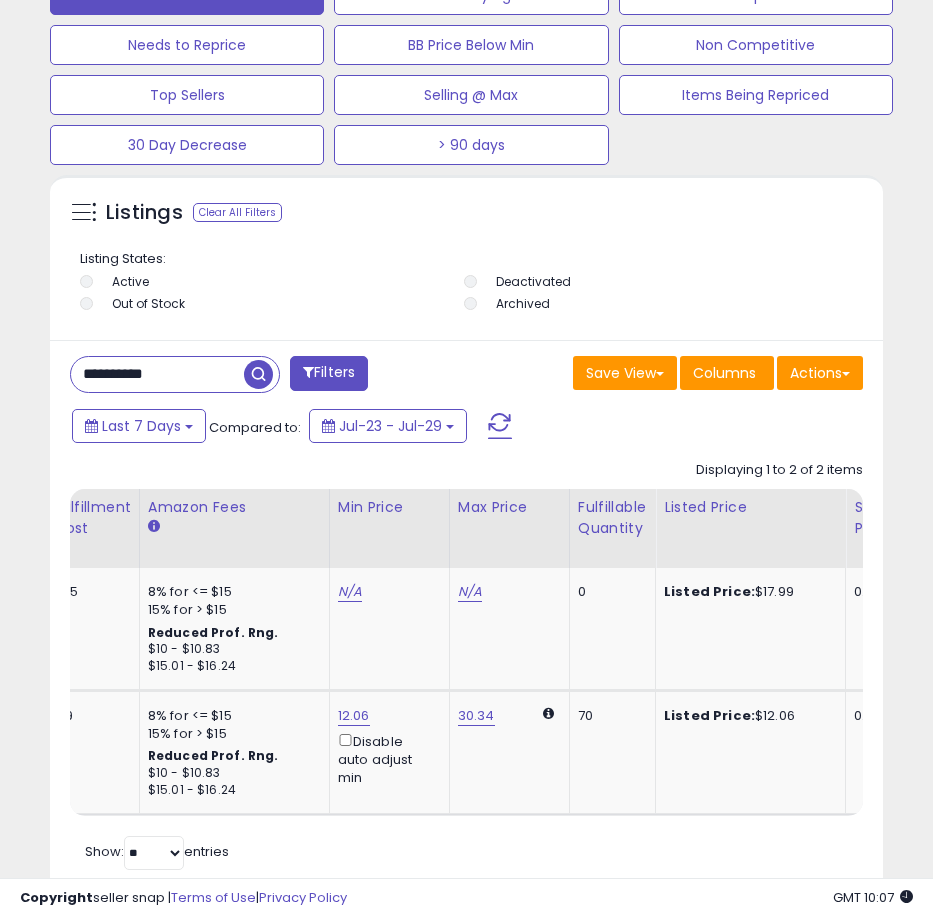 scroll, scrollTop: 0, scrollLeft: 1024, axis: horizontal 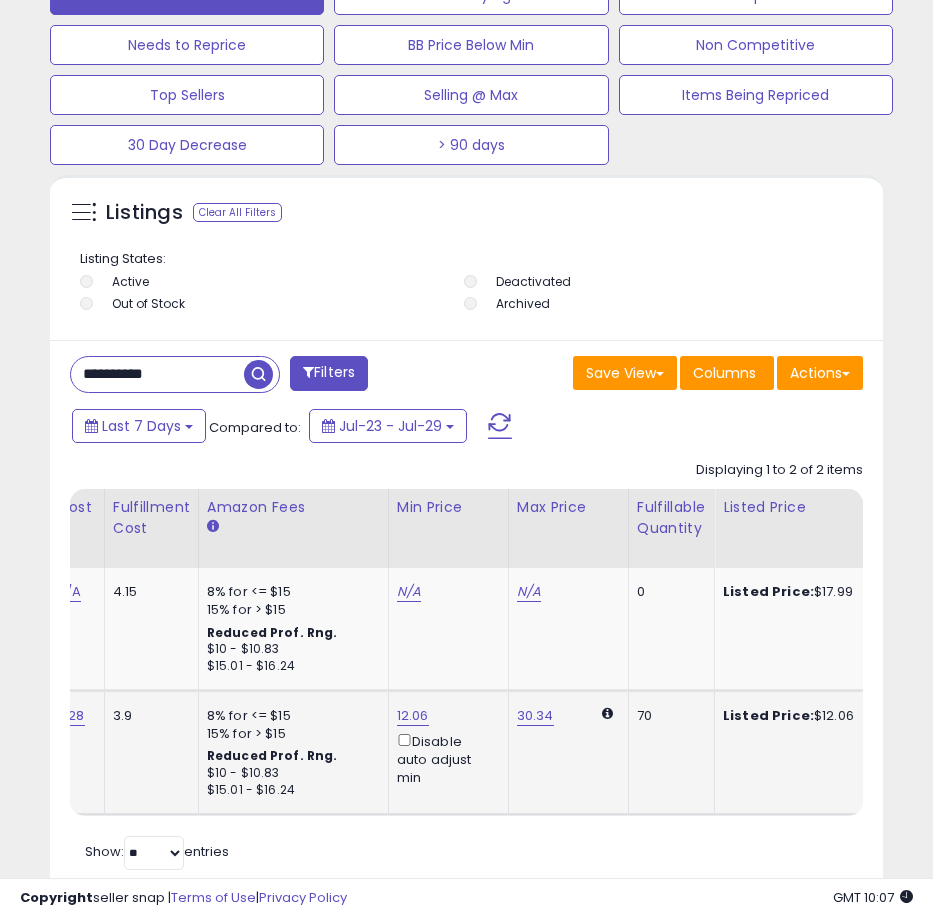 click on "12.06" at bounding box center [409, 592] 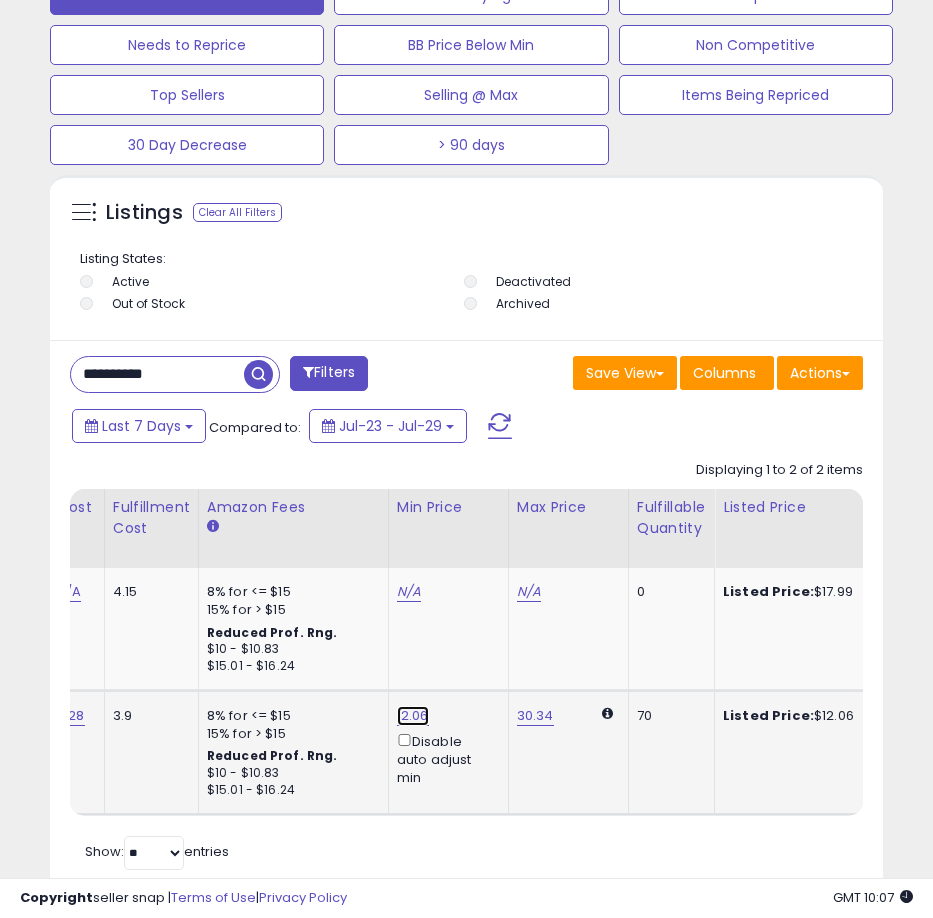 click on "12.06" at bounding box center (409, 592) 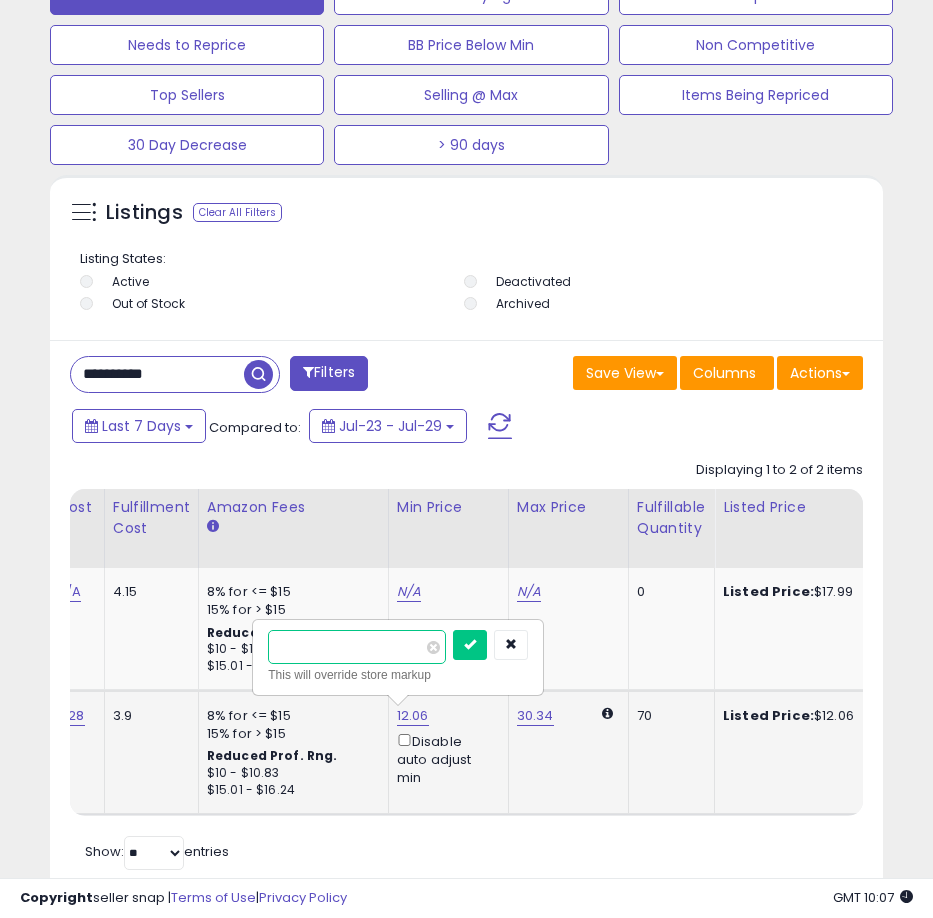 click on "*****" at bounding box center (357, 647) 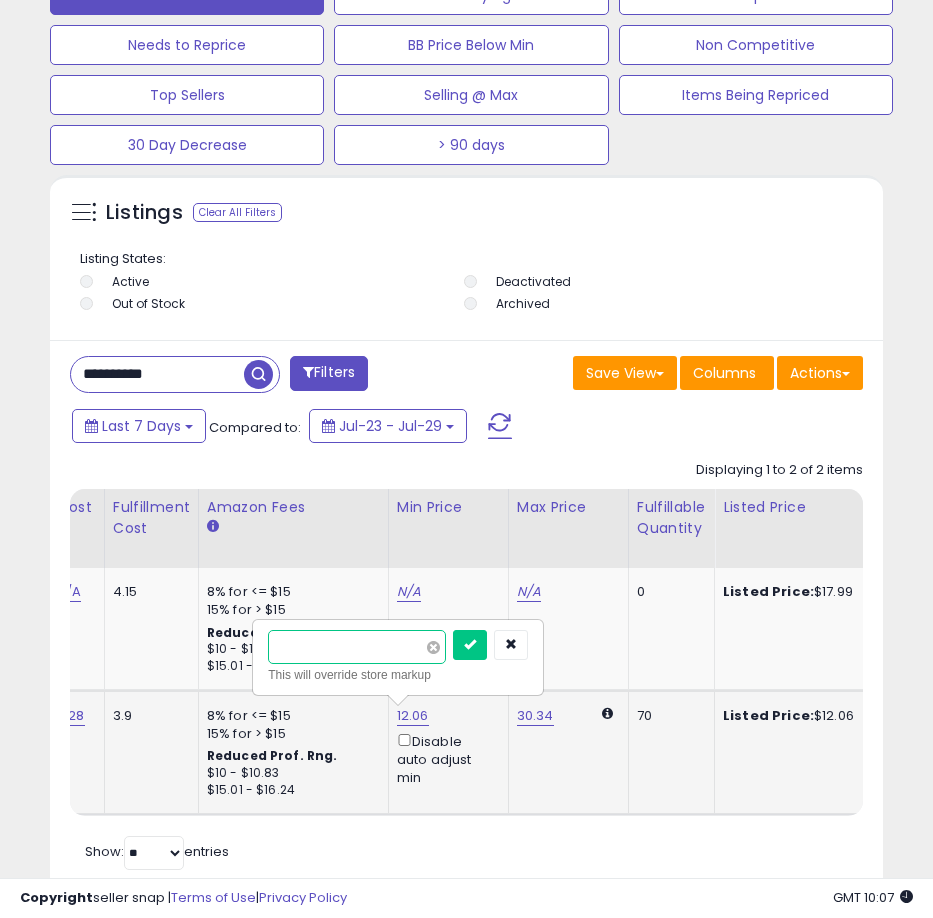 type on "**" 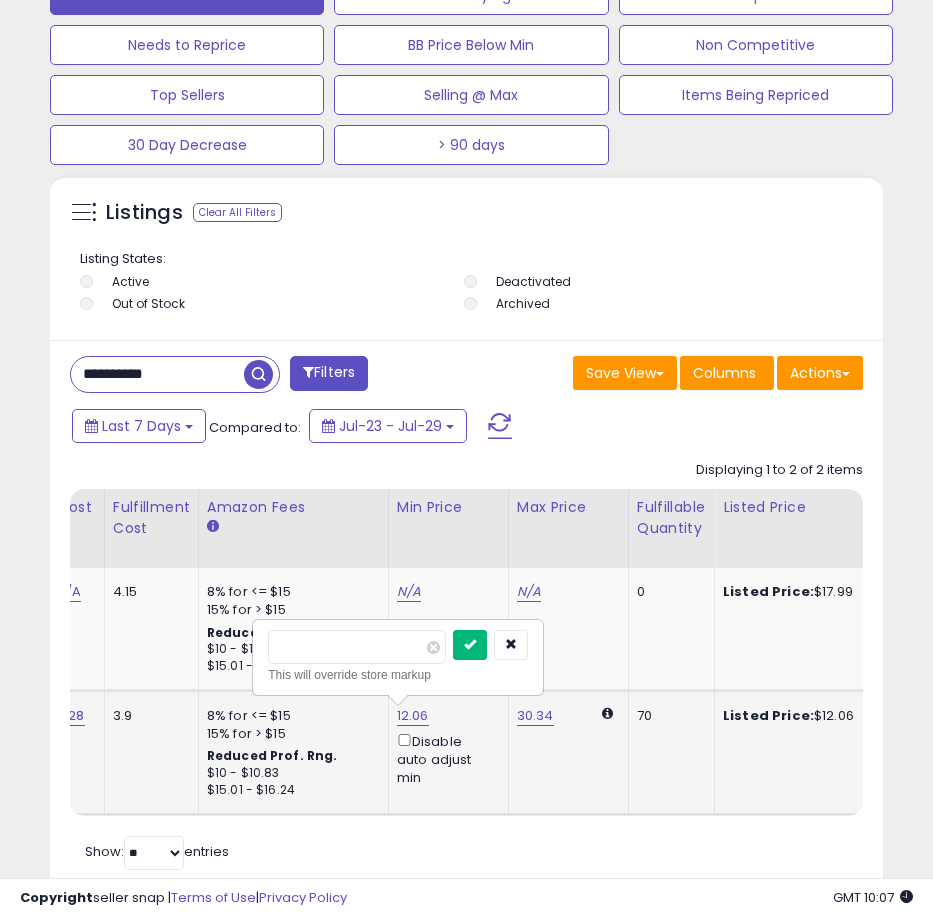 click at bounding box center (470, 644) 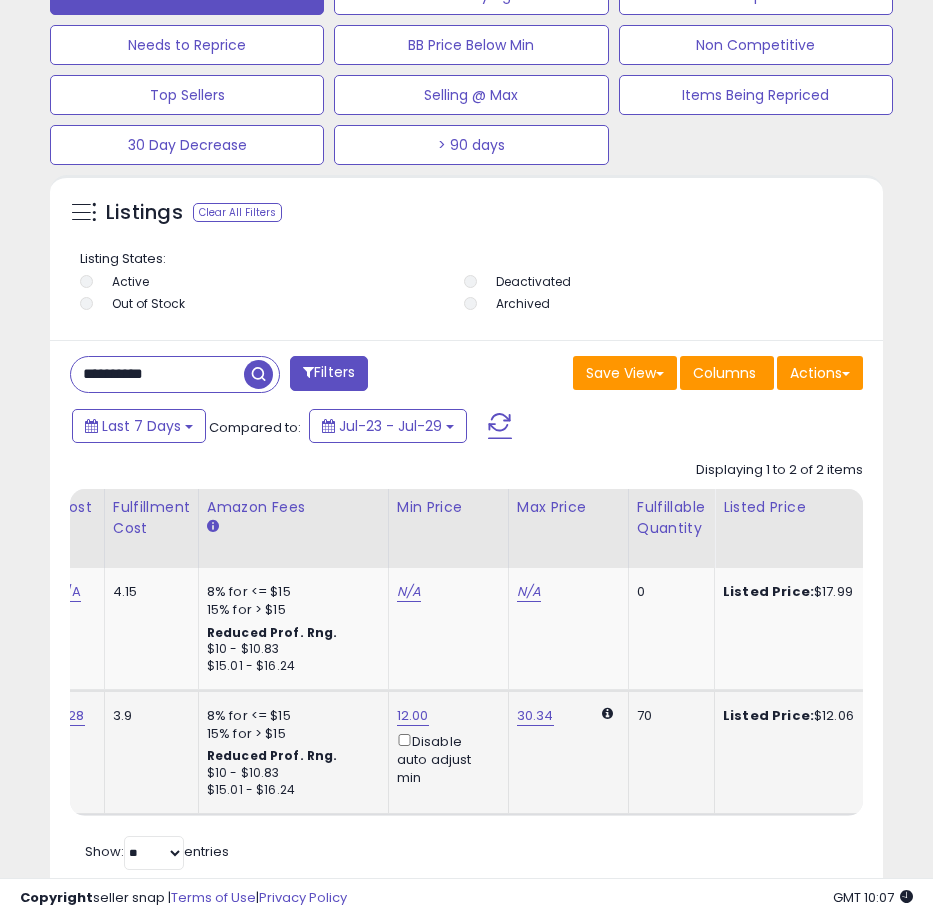 click on "Retrieving listings data..
Displaying 1 to 2 of 2 items
Title
Repricing" at bounding box center (466, 663) 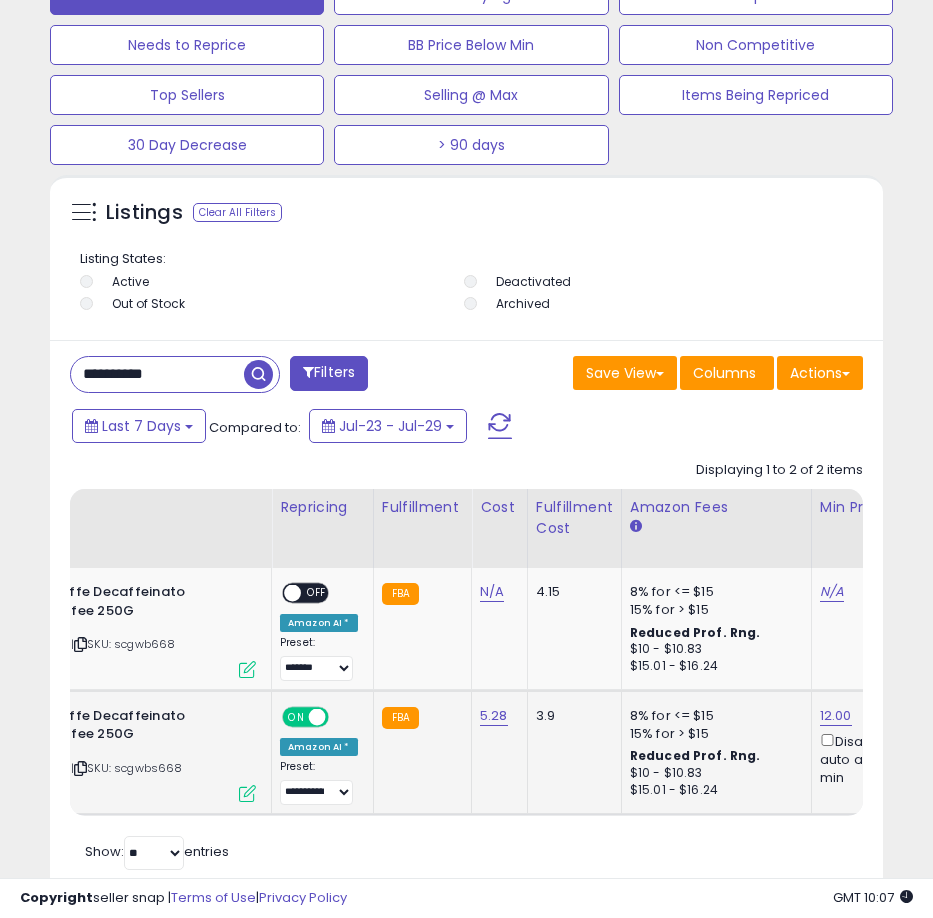 scroll, scrollTop: 0, scrollLeft: 0, axis: both 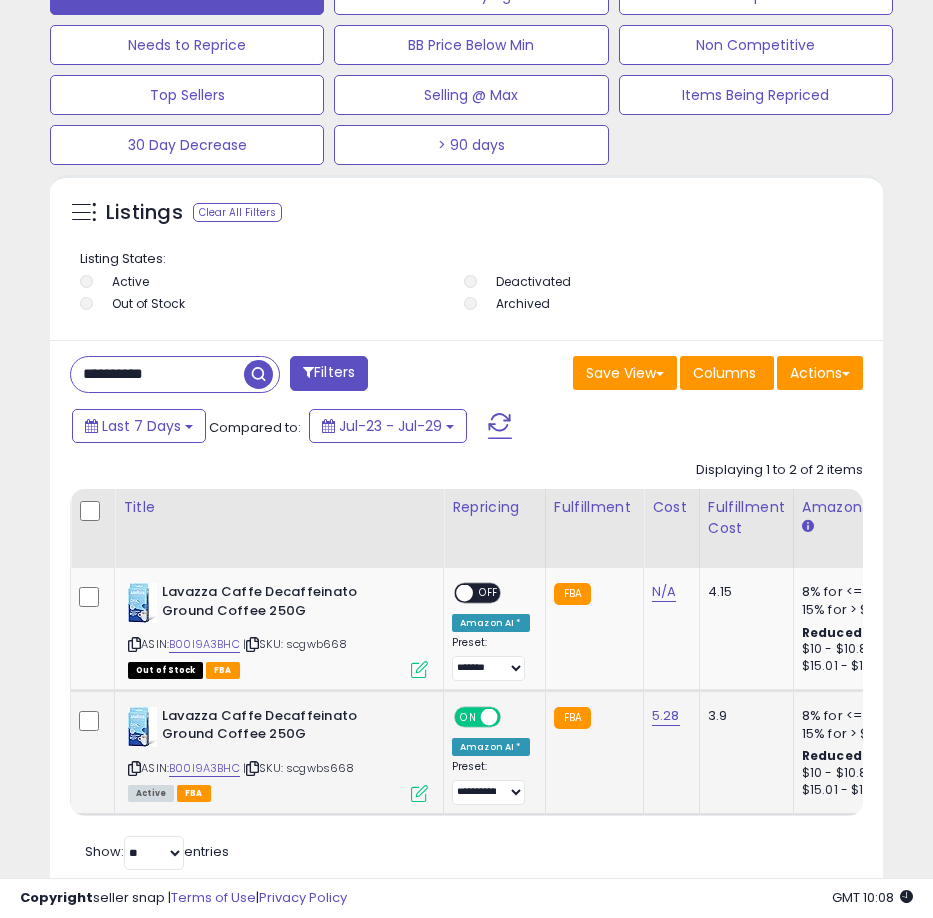 click on "**********" at bounding box center [157, 374] 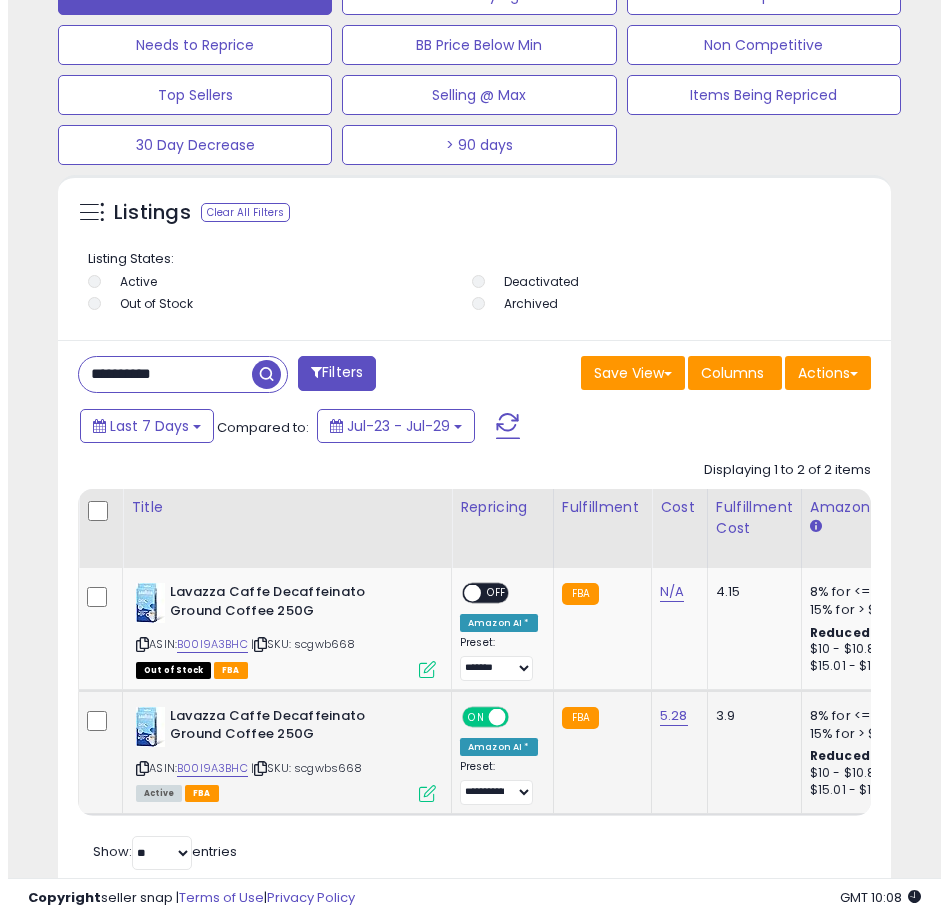scroll, scrollTop: 1166, scrollLeft: 0, axis: vertical 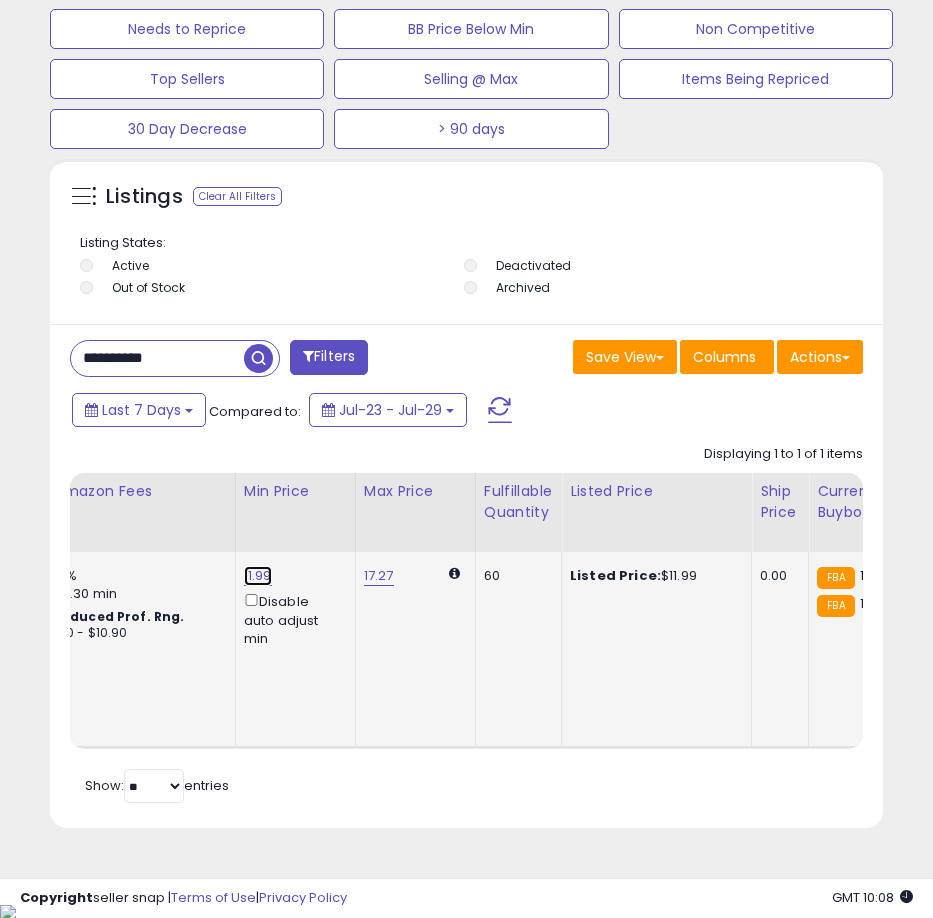 click on "11.99" at bounding box center (258, 576) 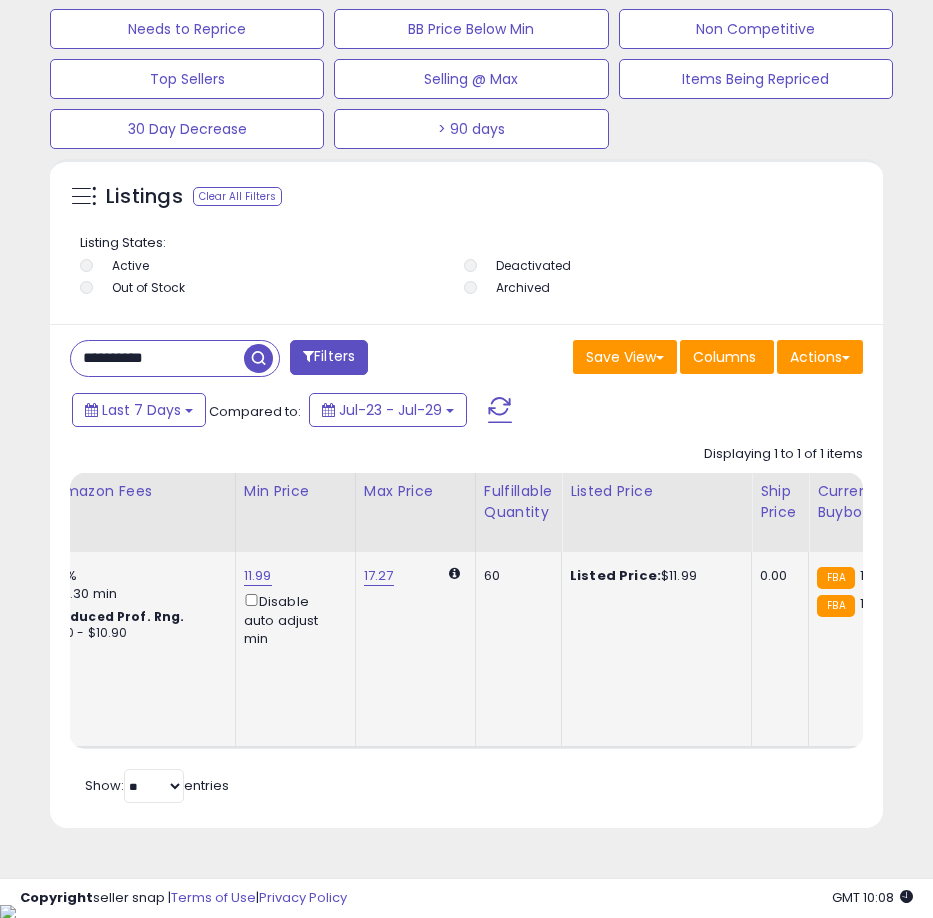 click on "11.99" at bounding box center [258, 576] 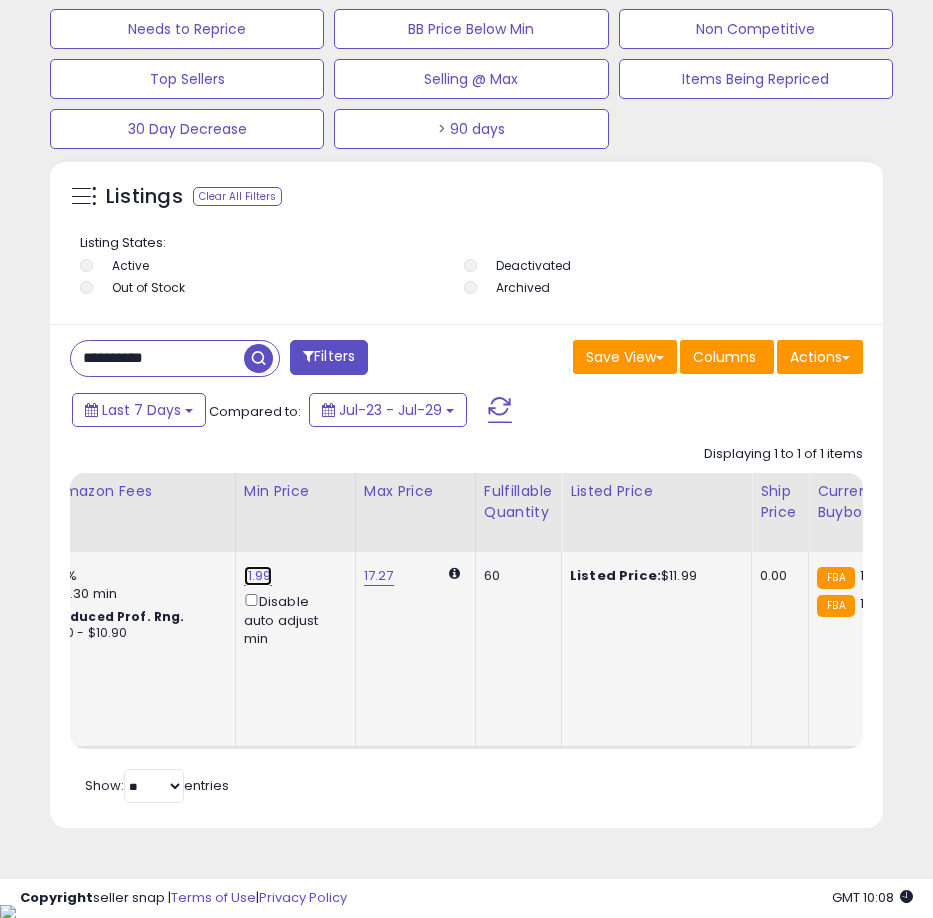 click on "11.99" at bounding box center [258, 576] 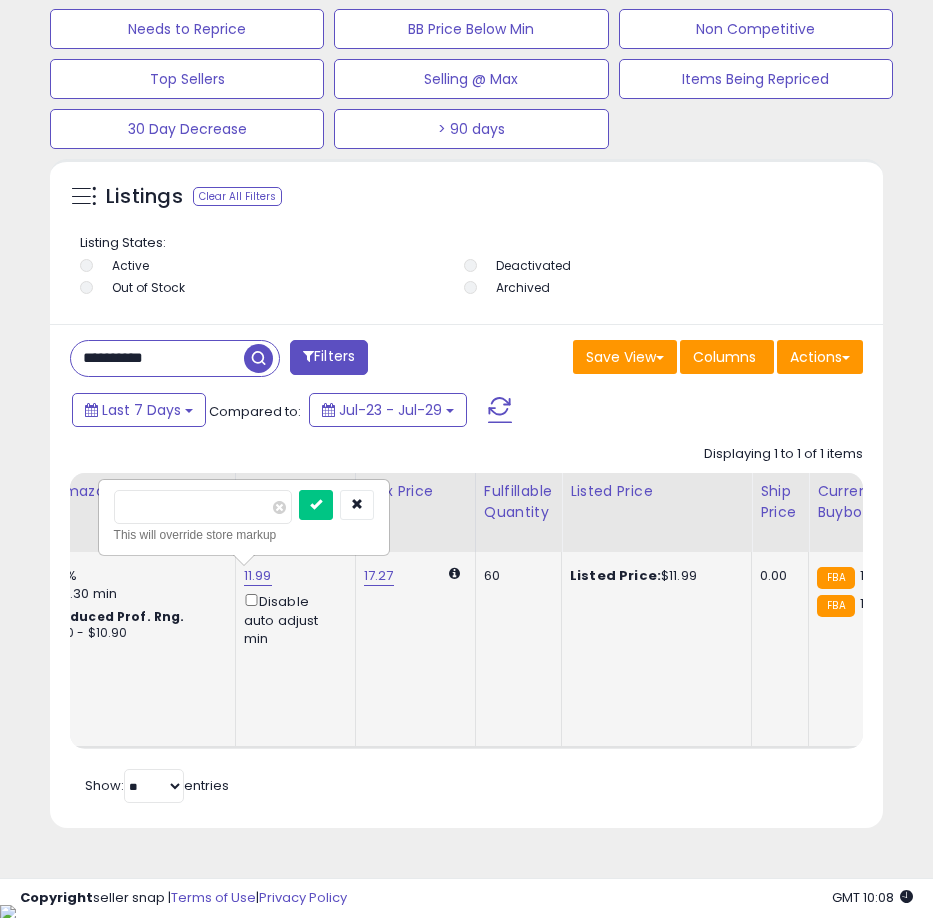type on "*****" 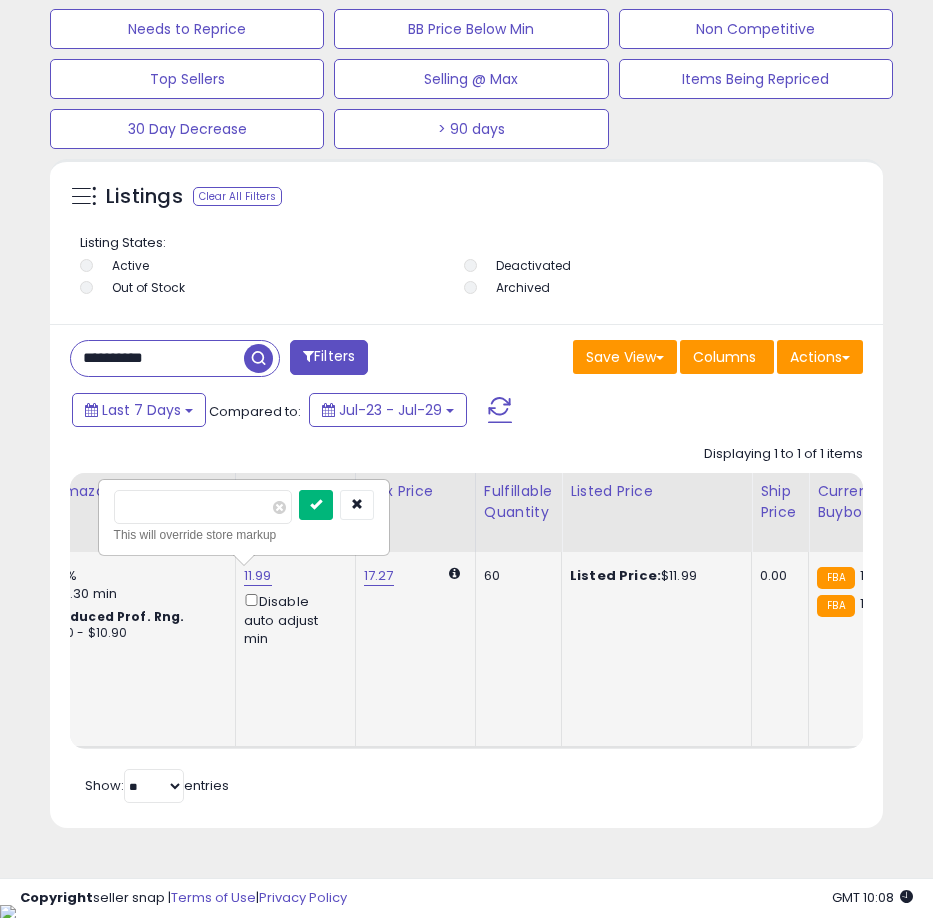 click at bounding box center [316, 504] 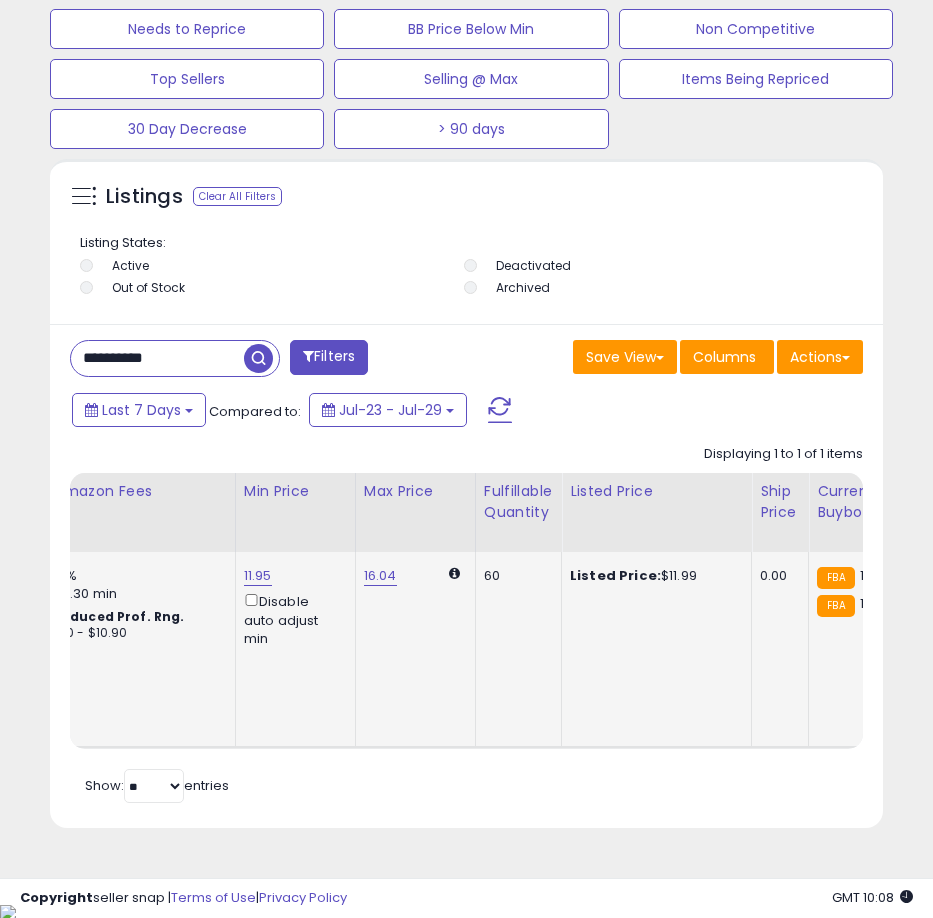 click on "**********" at bounding box center [157, 358] 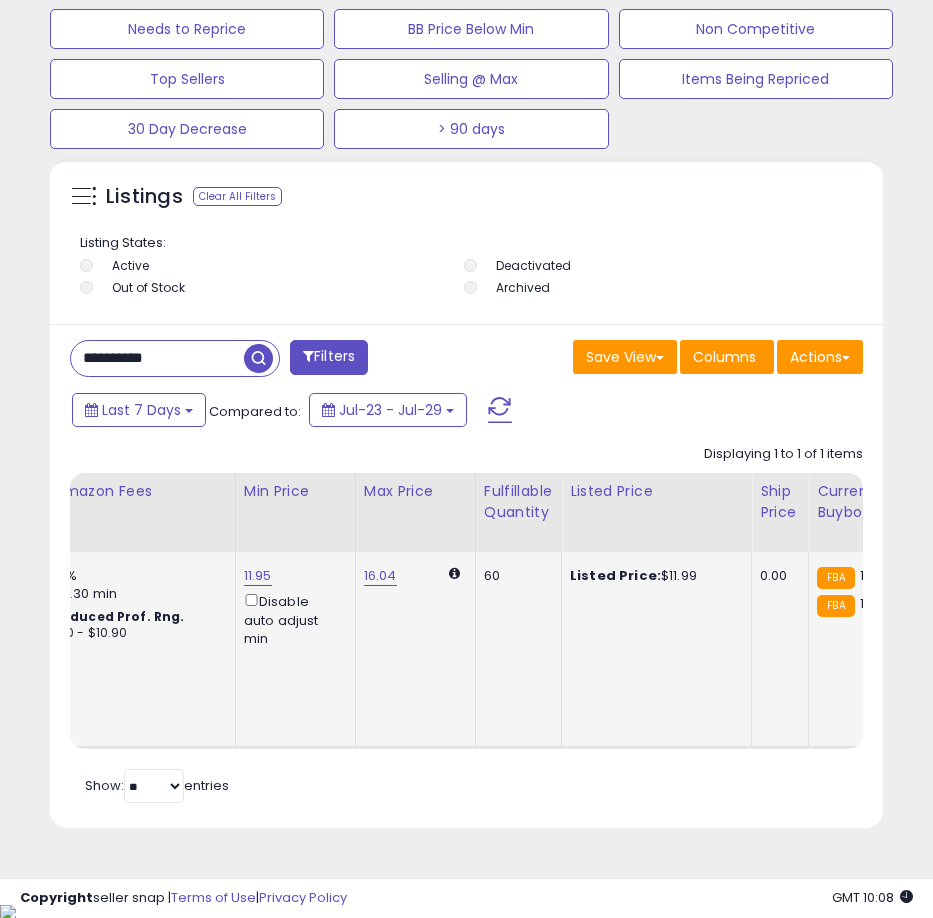 click on "**********" at bounding box center [157, 358] 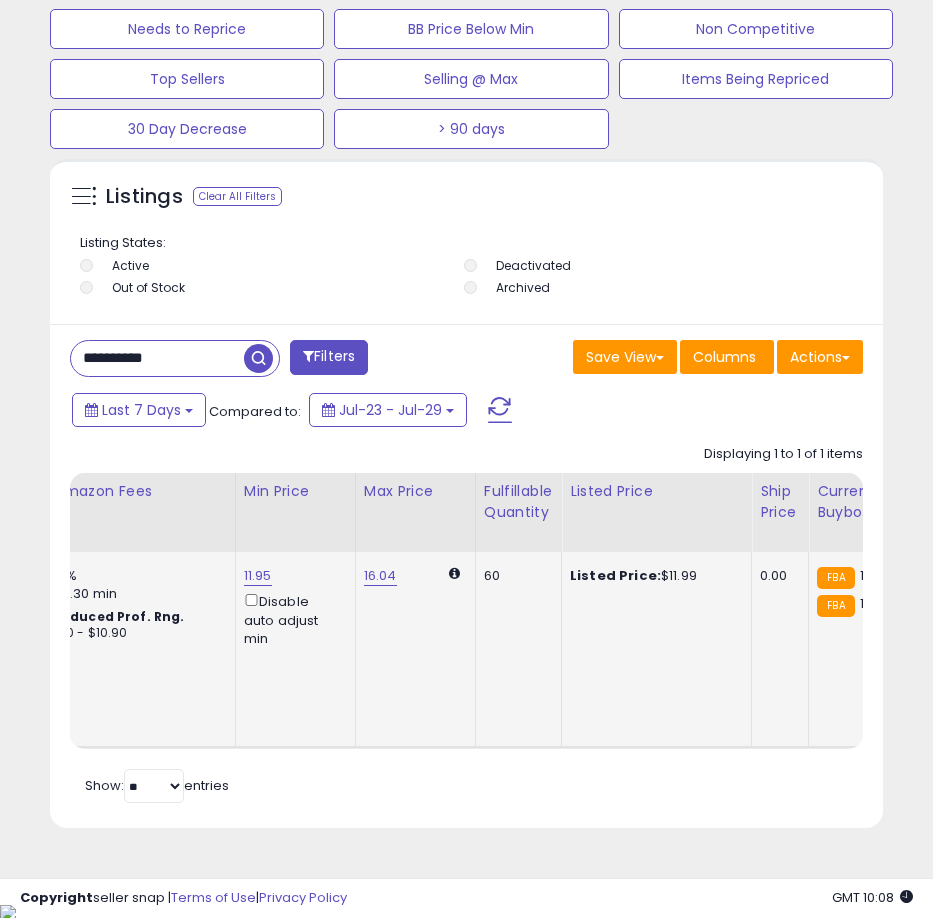 paste 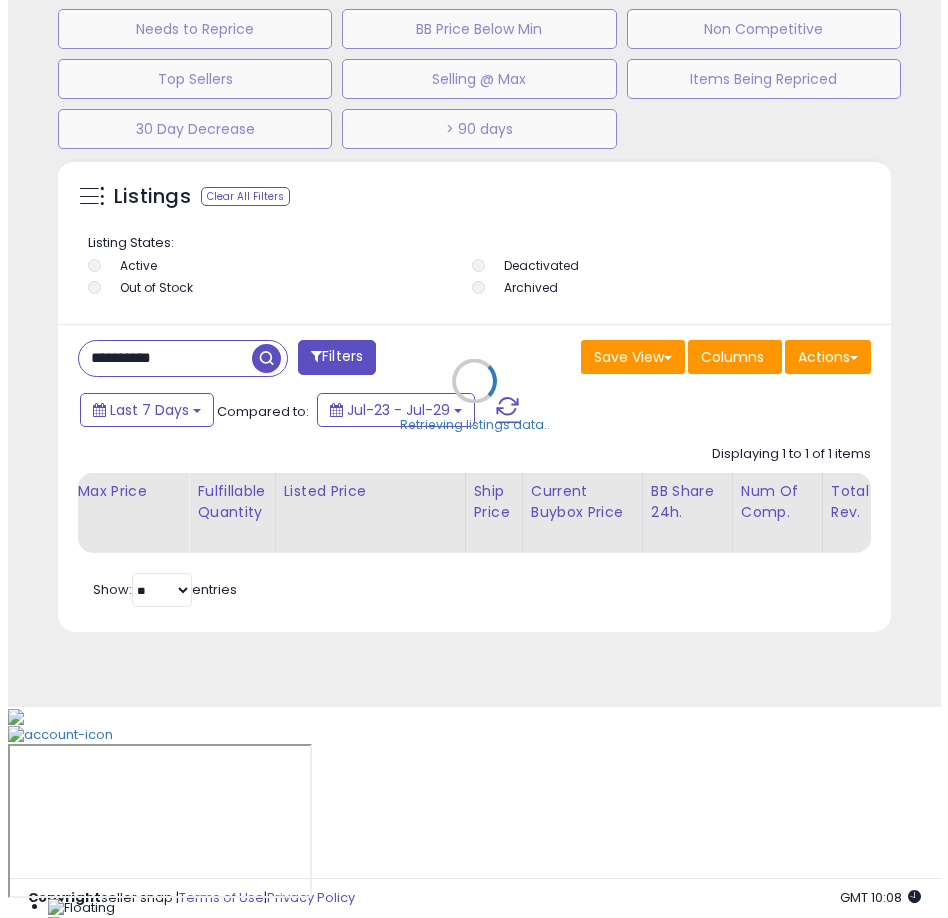 scroll, scrollTop: 1166, scrollLeft: 0, axis: vertical 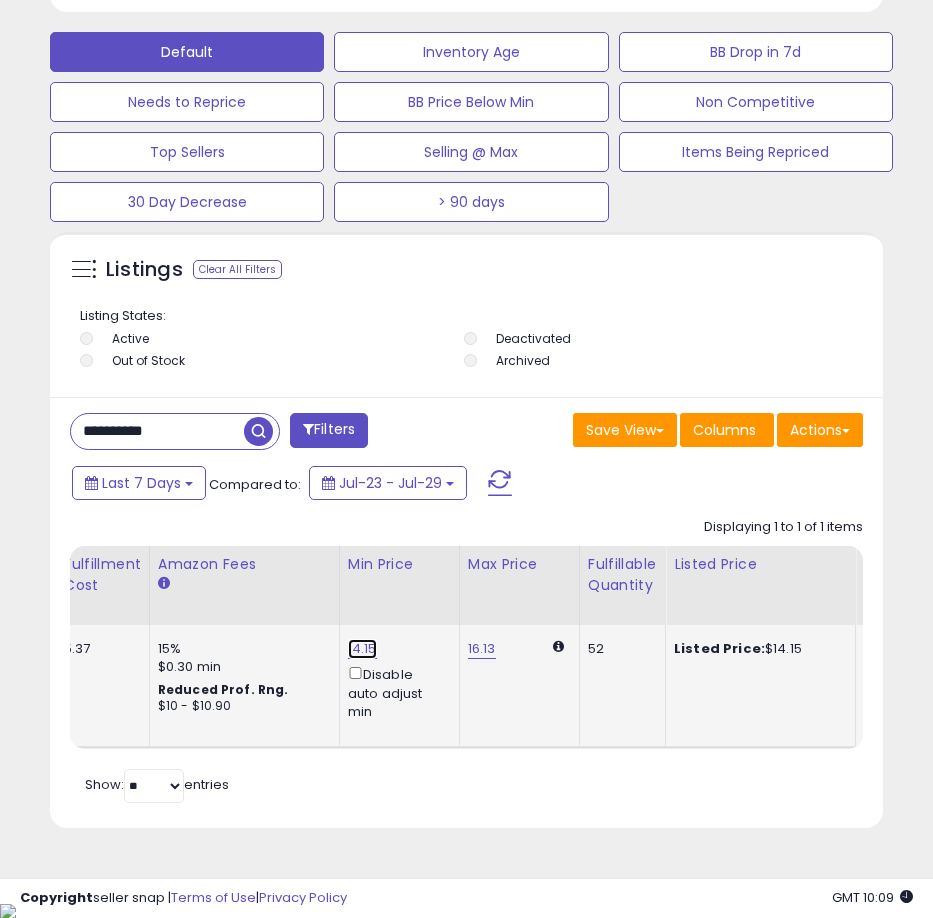 click on "14.15" at bounding box center [362, 649] 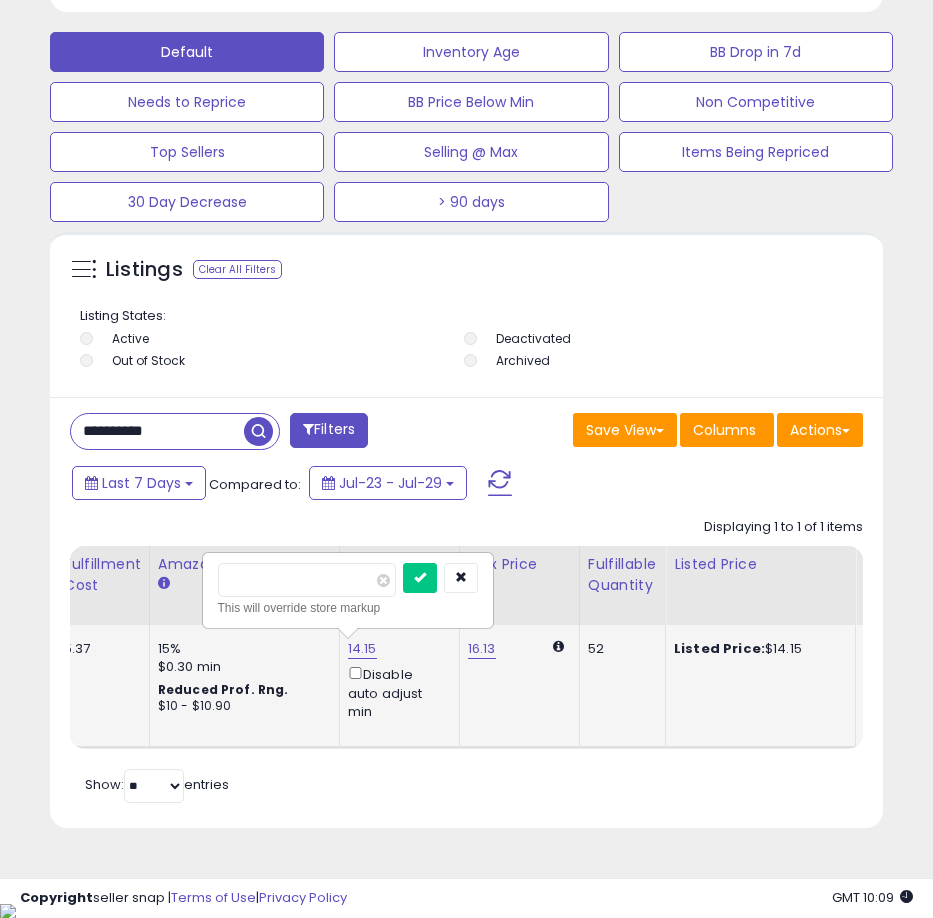 type on "*****" 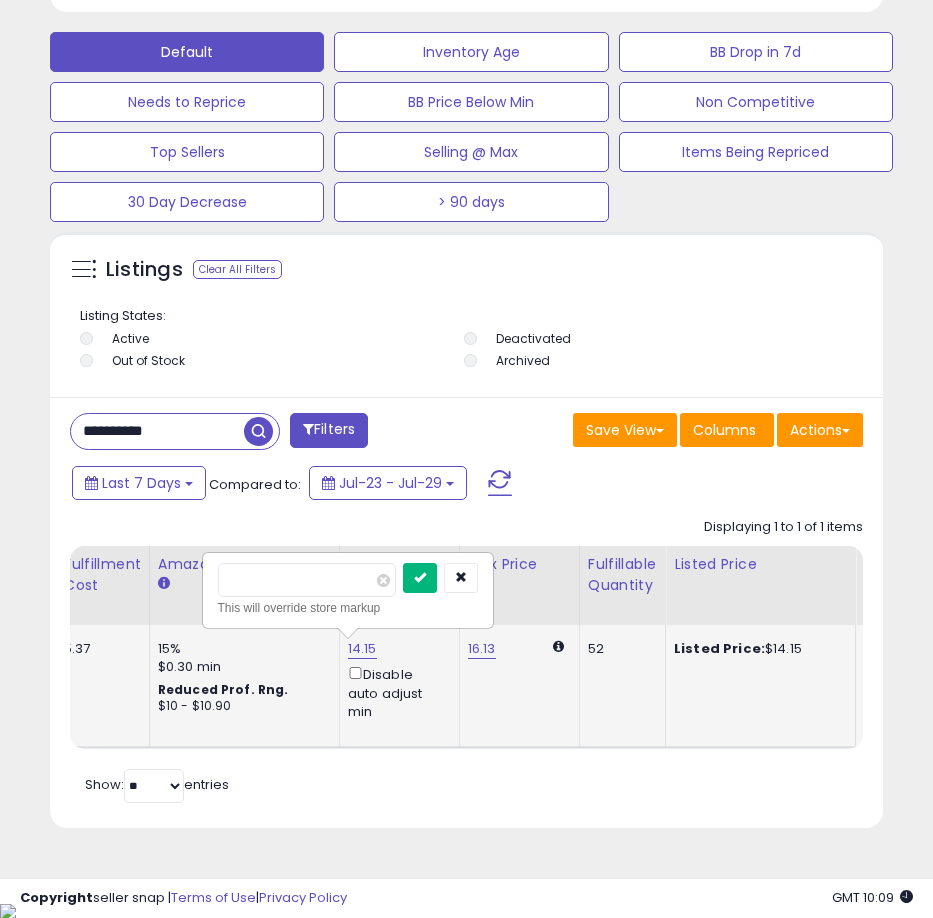 click at bounding box center (420, 577) 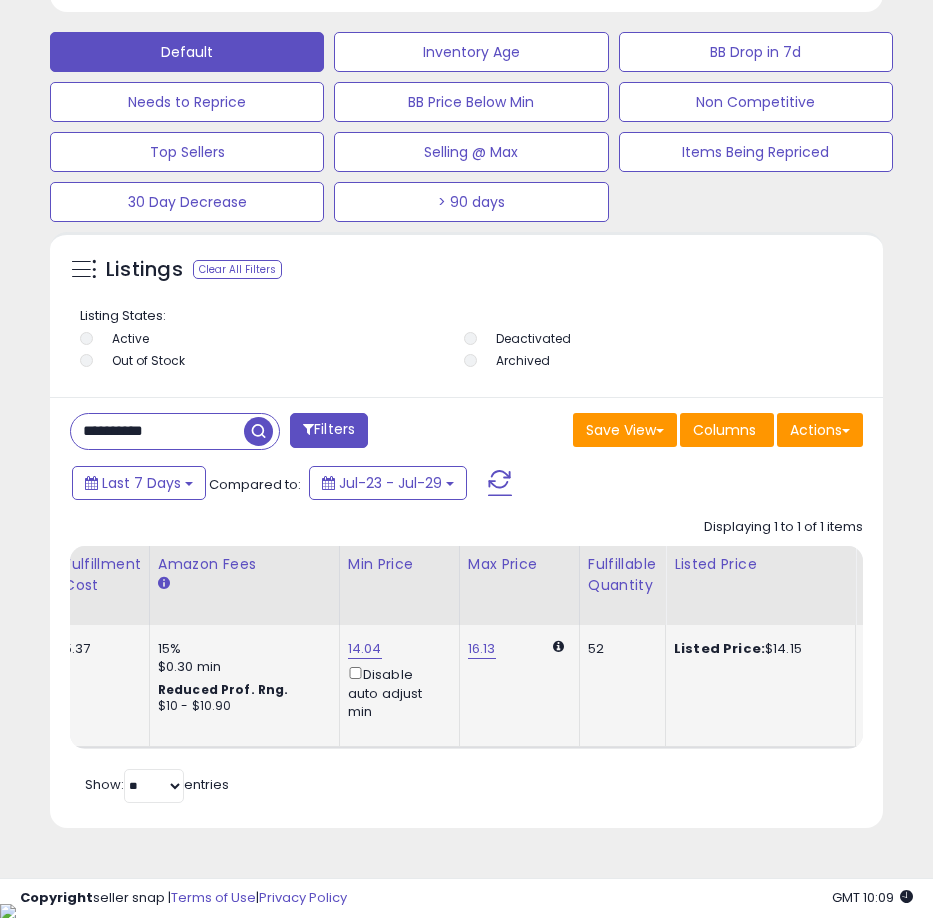 click on "**********" at bounding box center (157, 431) 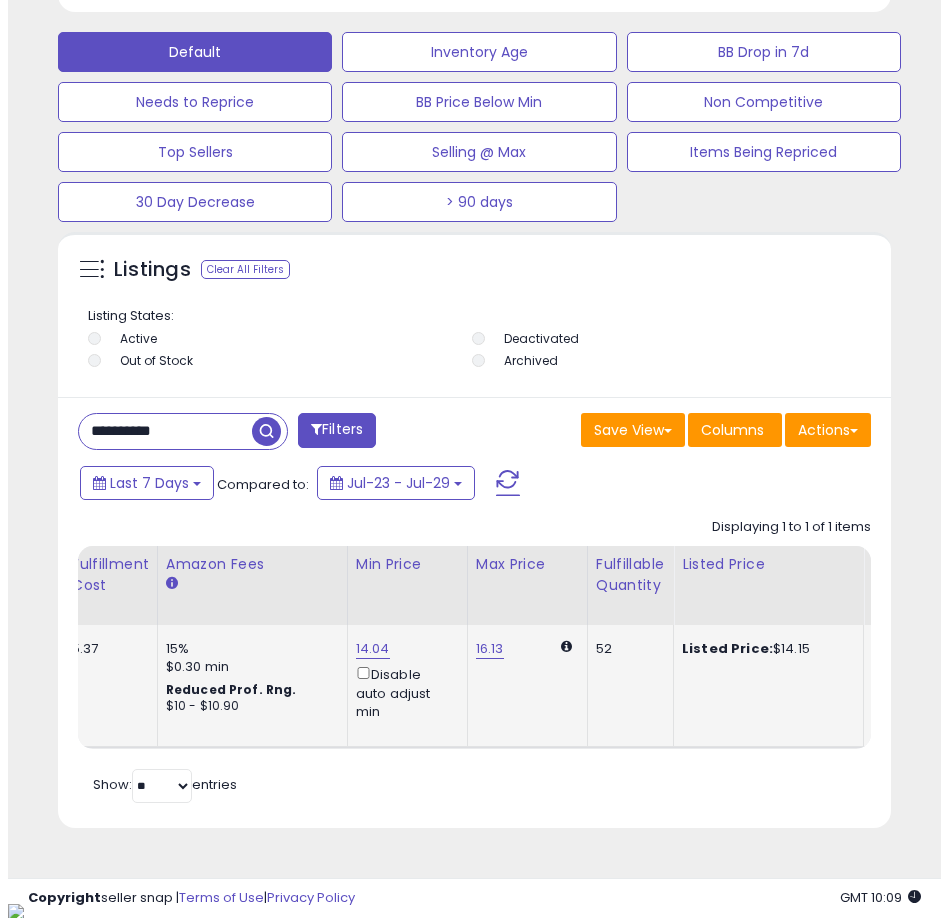 scroll, scrollTop: 1166, scrollLeft: 0, axis: vertical 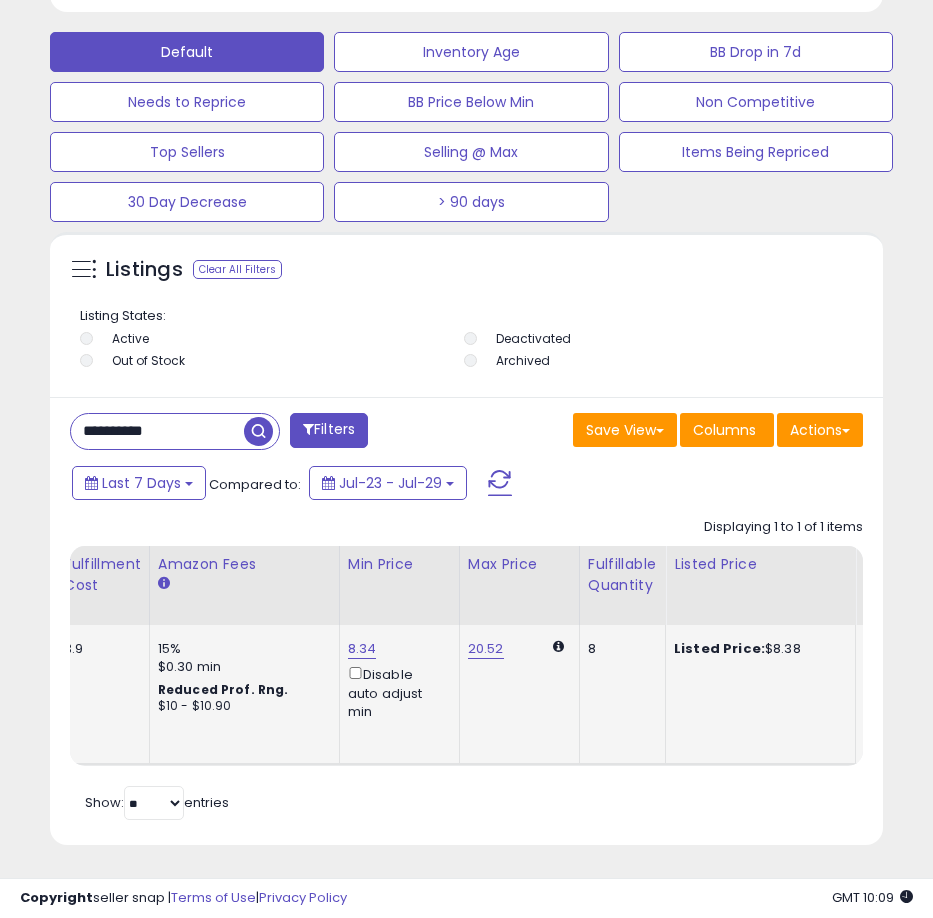 click on "8.34" at bounding box center [362, 649] 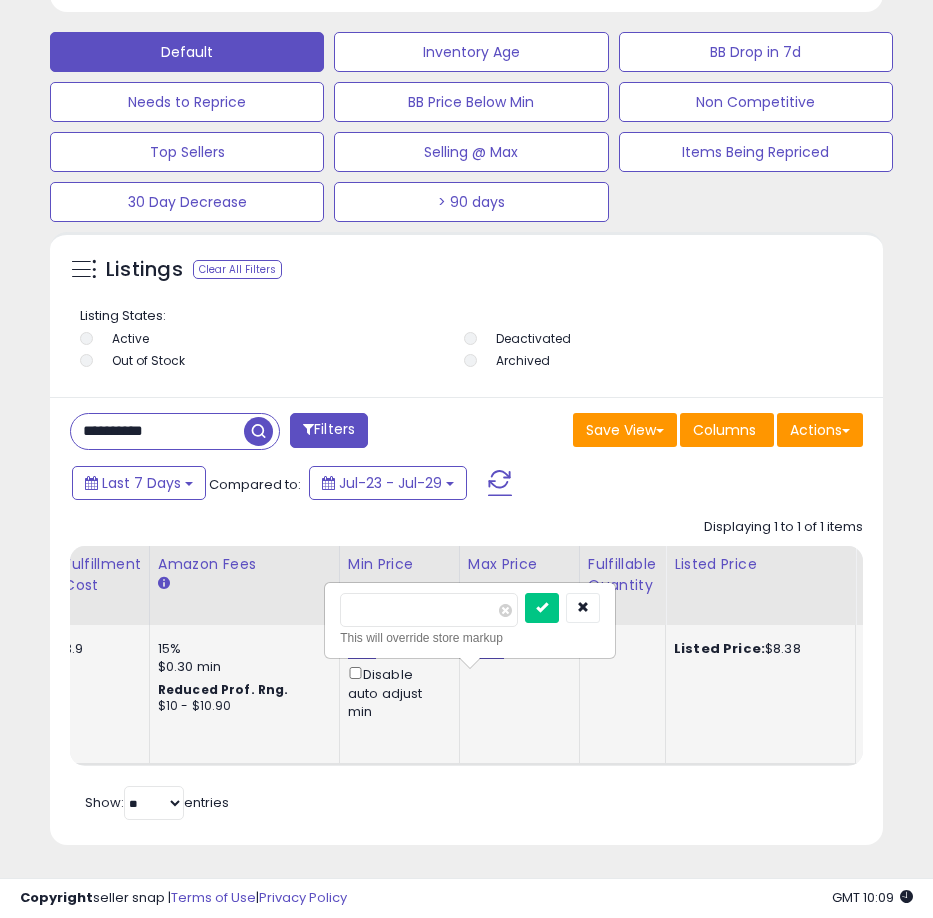 click on "8.34" at bounding box center (362, 649) 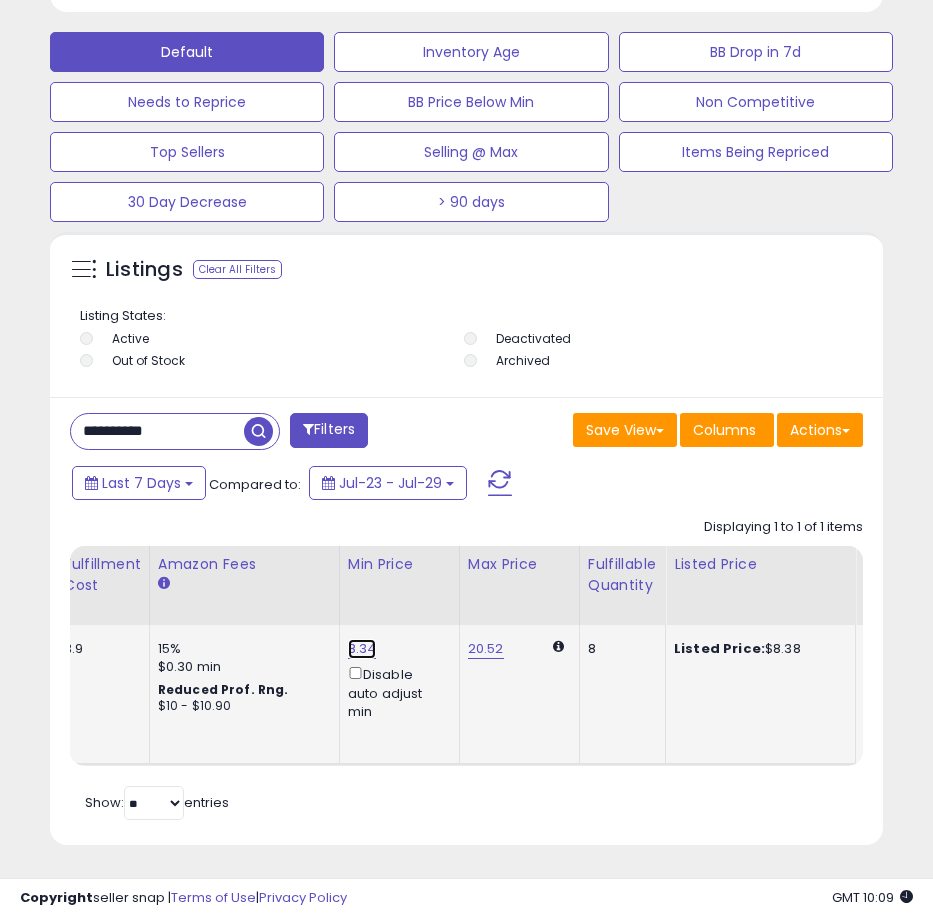 click on "8.34" at bounding box center (362, 649) 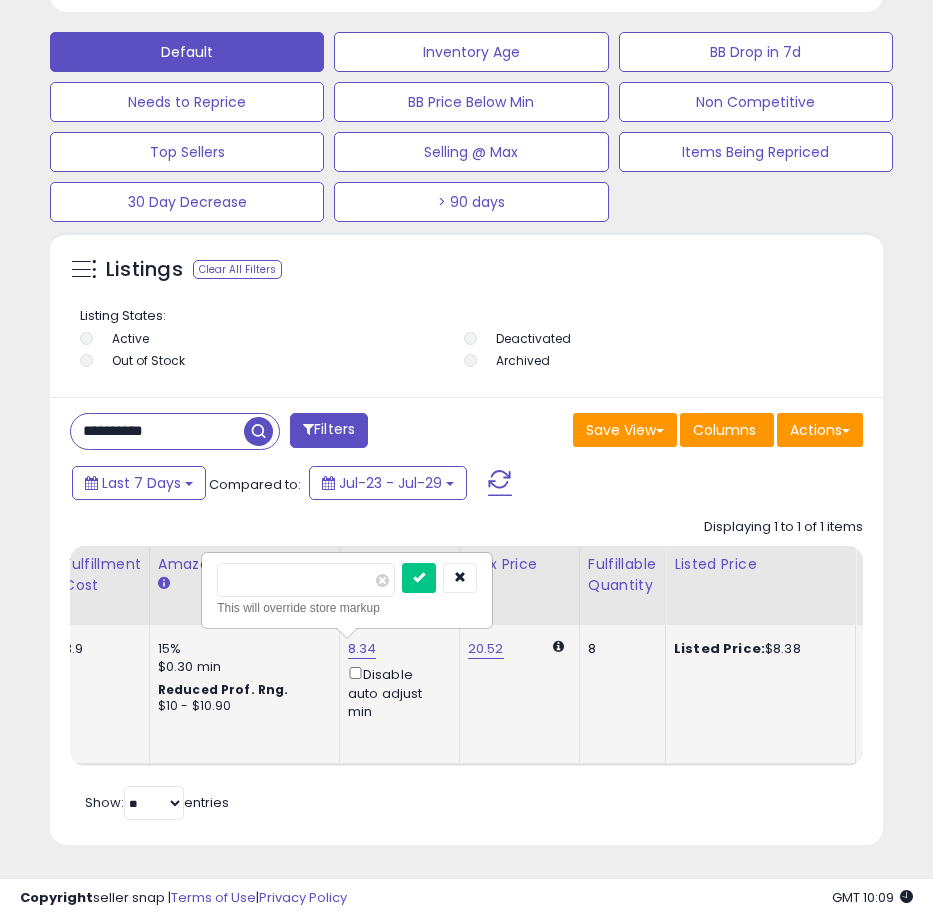 click on "****" at bounding box center (306, 580) 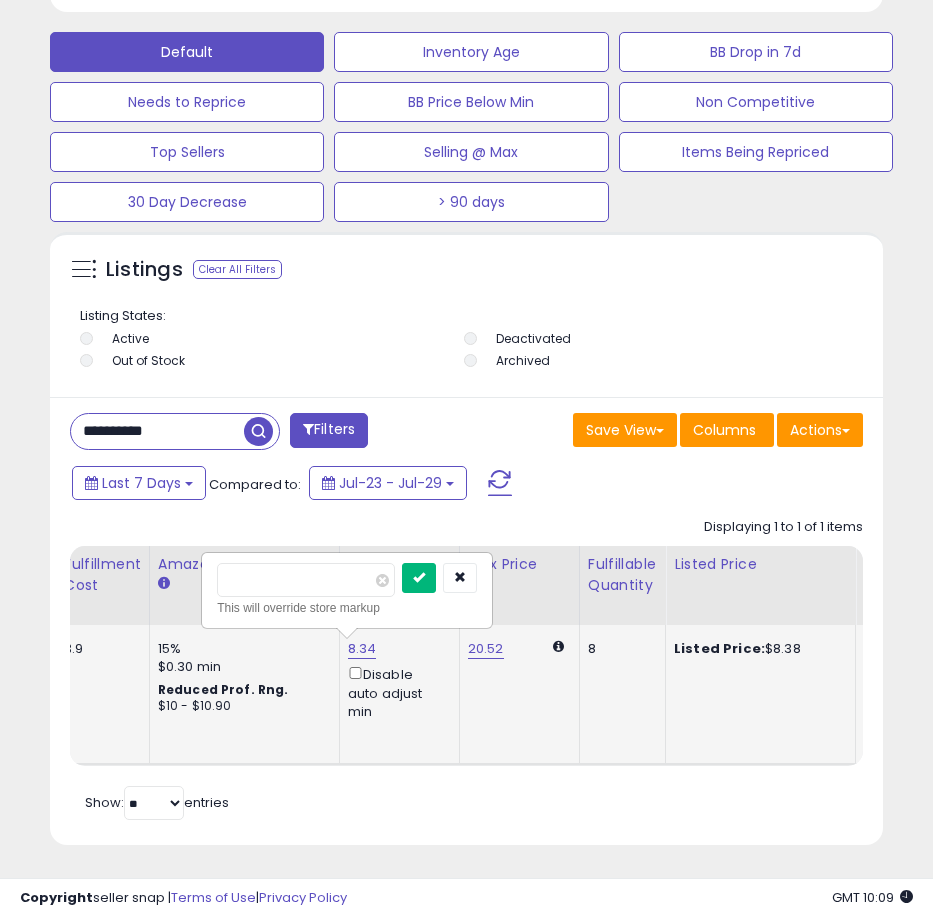 click at bounding box center [419, 578] 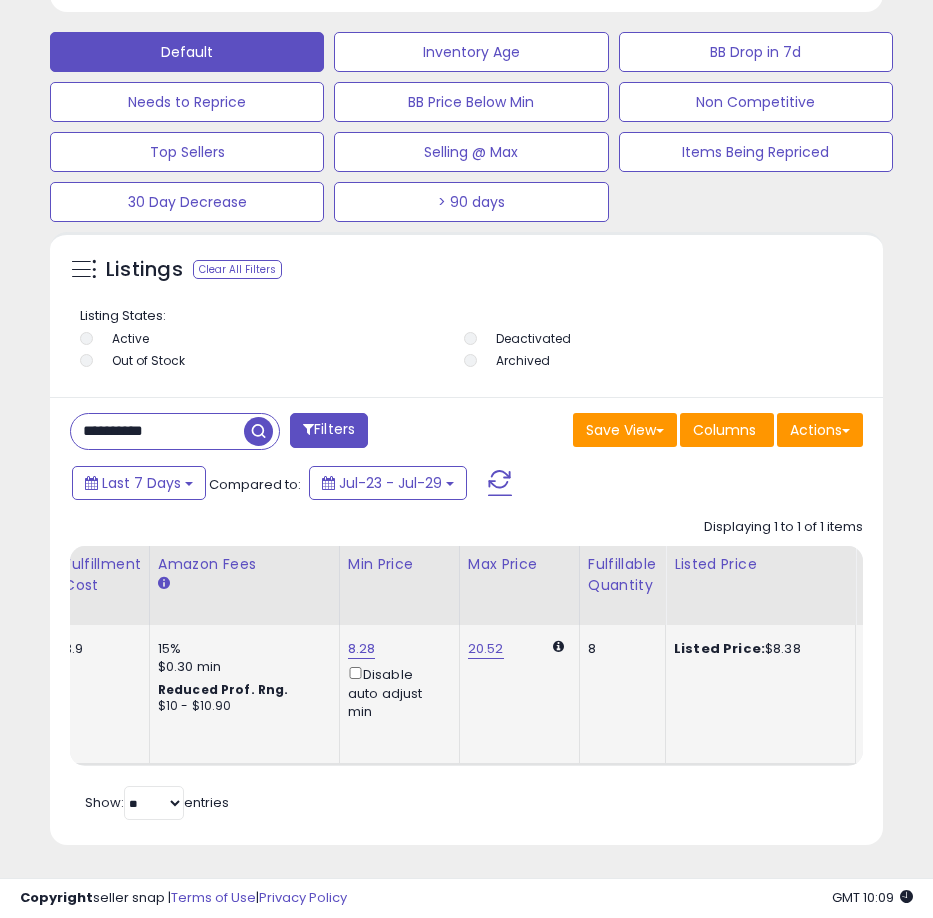 click on "**********" at bounding box center (157, 431) 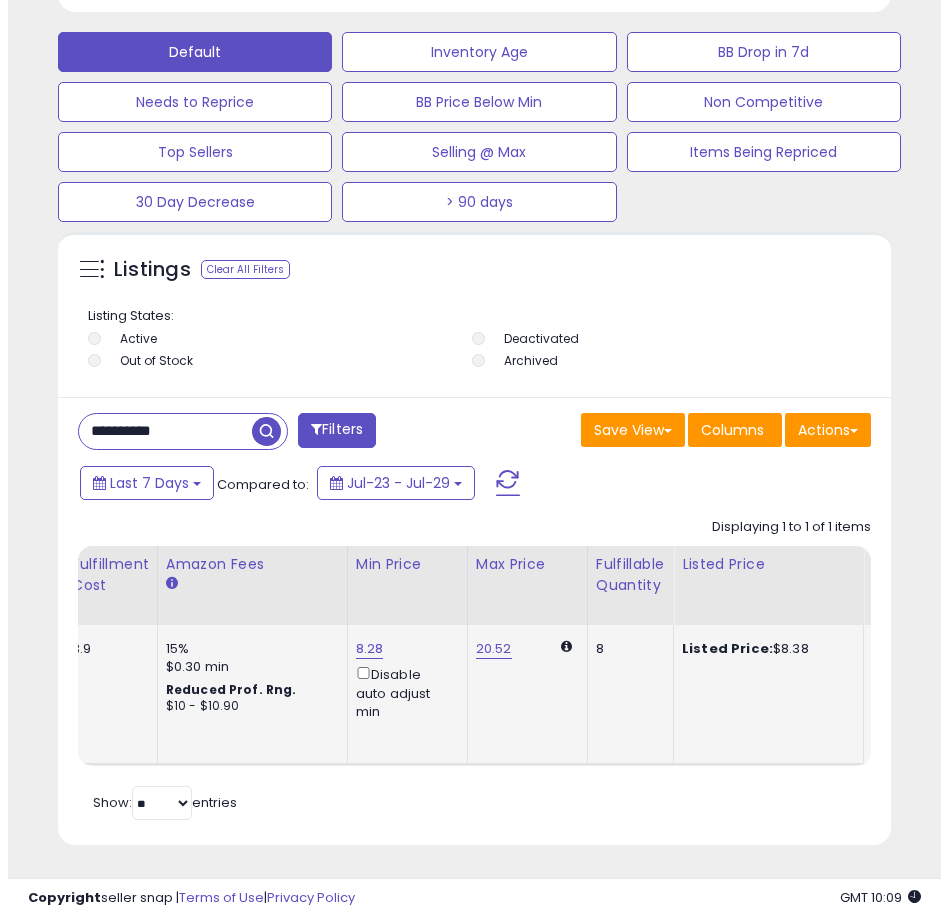 scroll, scrollTop: 1166, scrollLeft: 0, axis: vertical 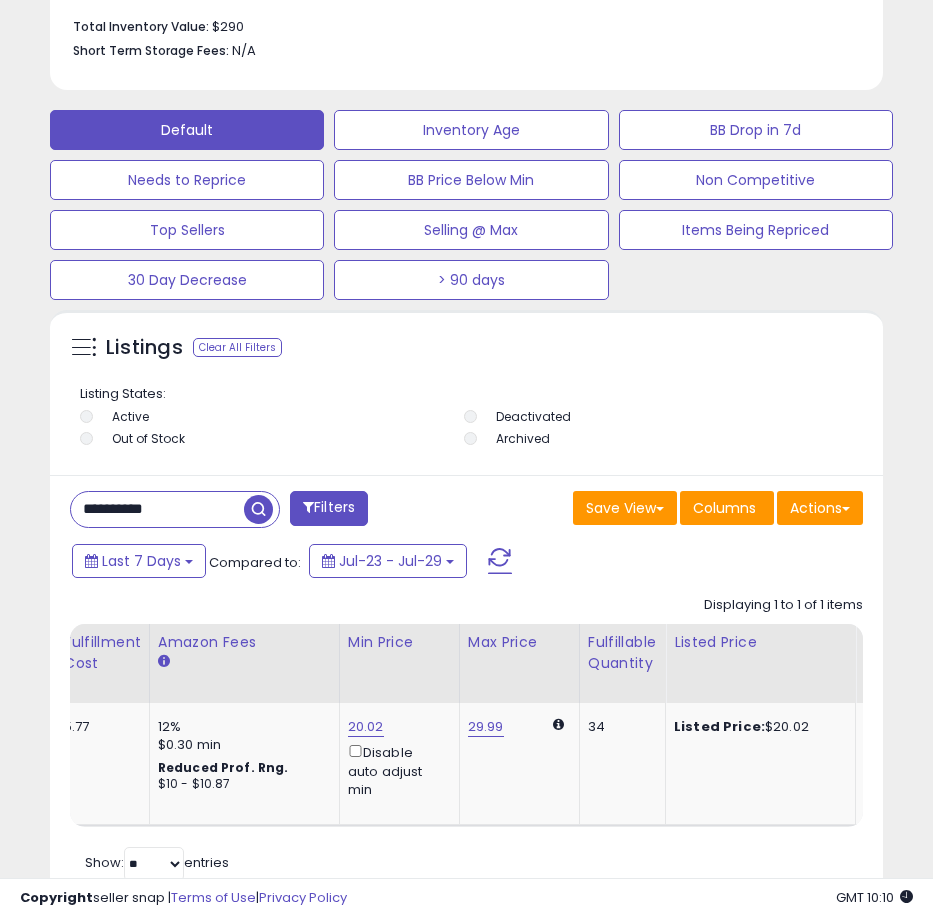 click on "20.02" at bounding box center [366, 727] 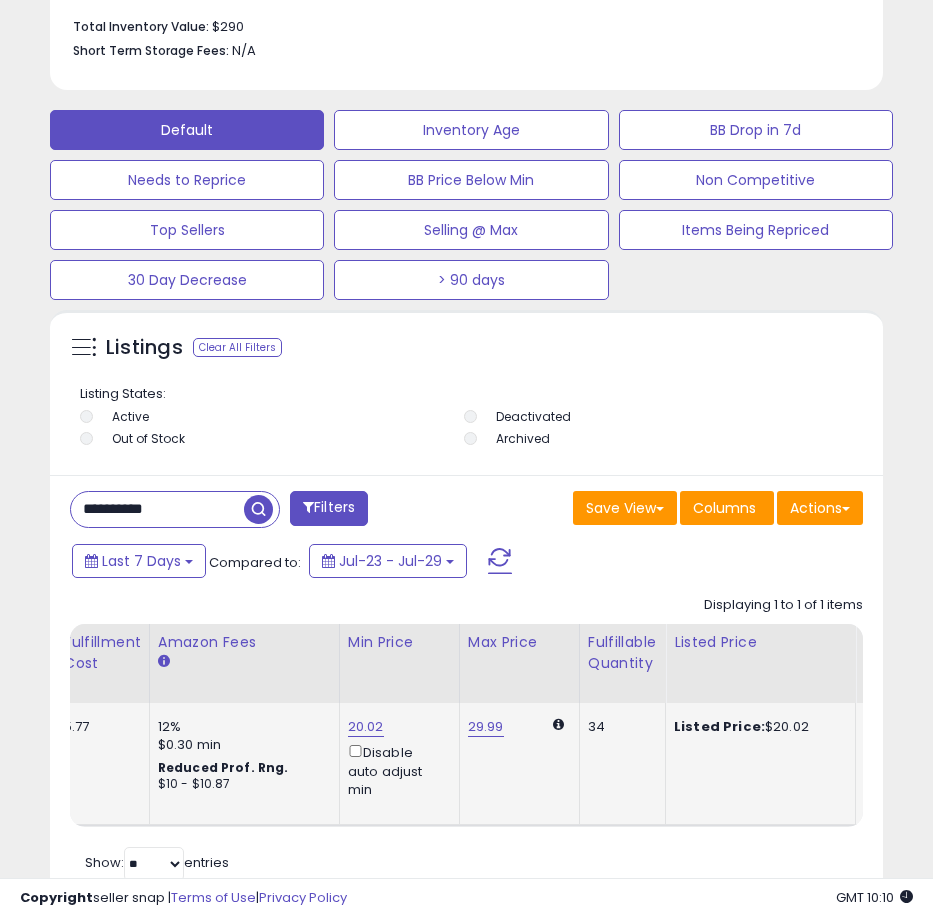 click on "20.02" at bounding box center (366, 727) 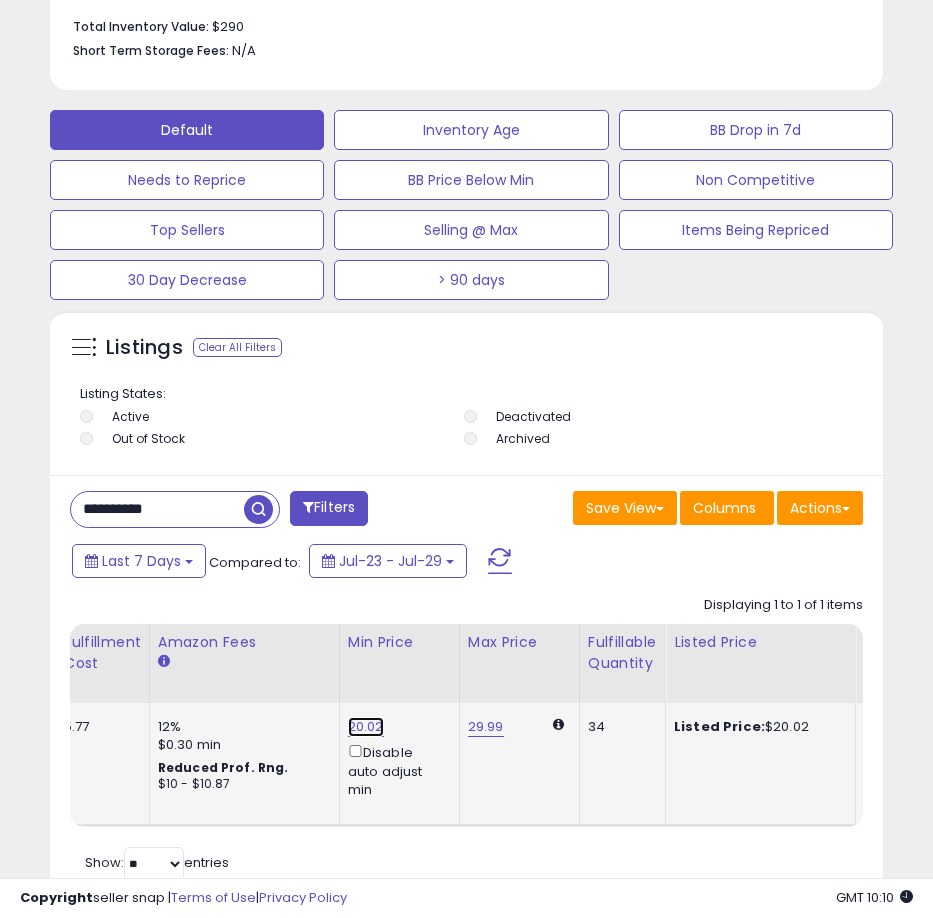 click on "20.02" at bounding box center [366, 727] 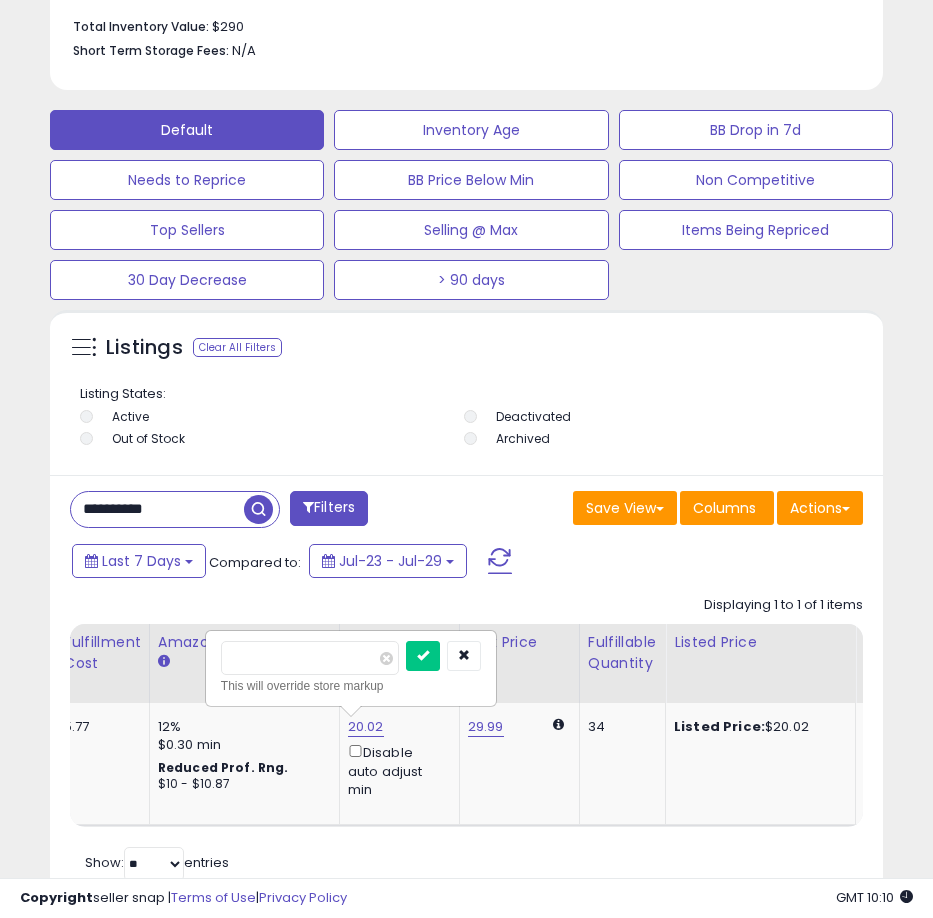 type on "*****" 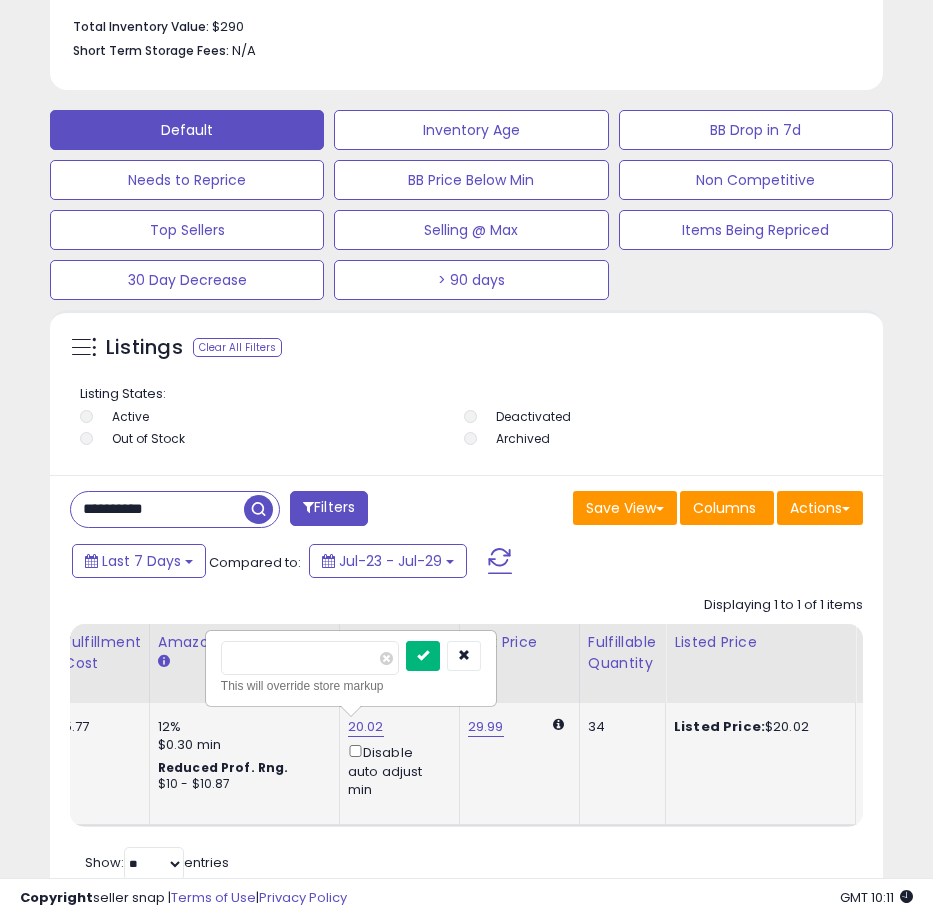 click at bounding box center [423, 655] 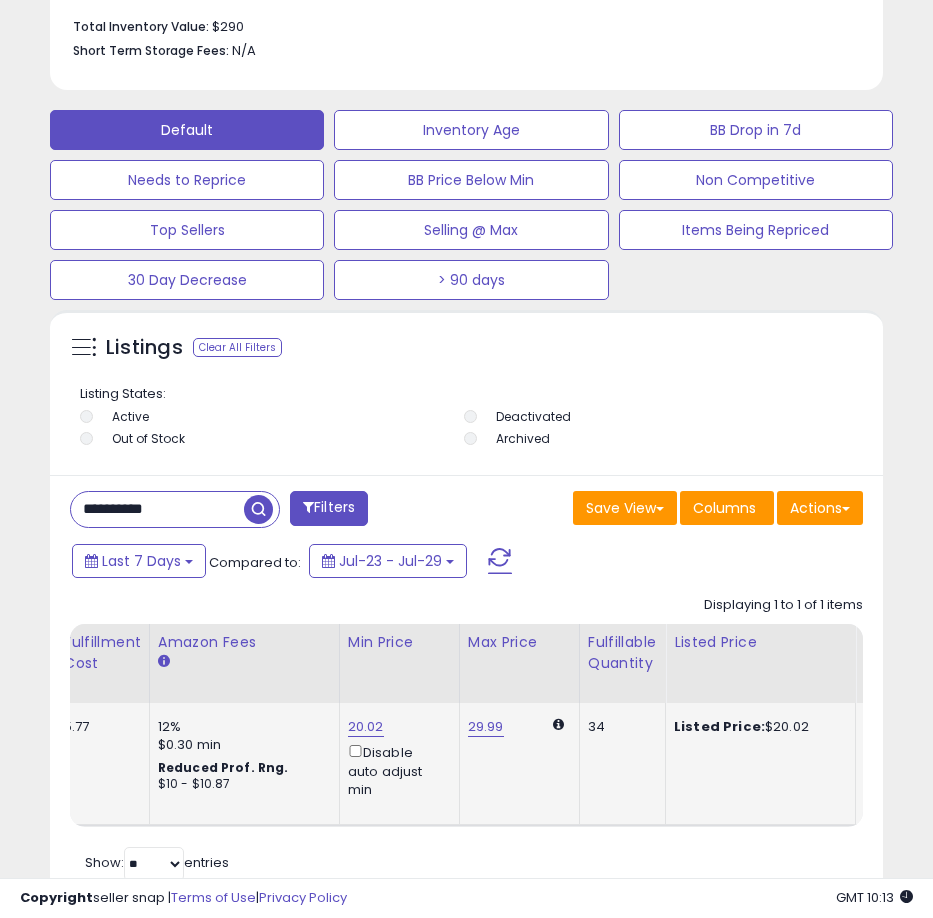click on "**********" at bounding box center (157, 509) 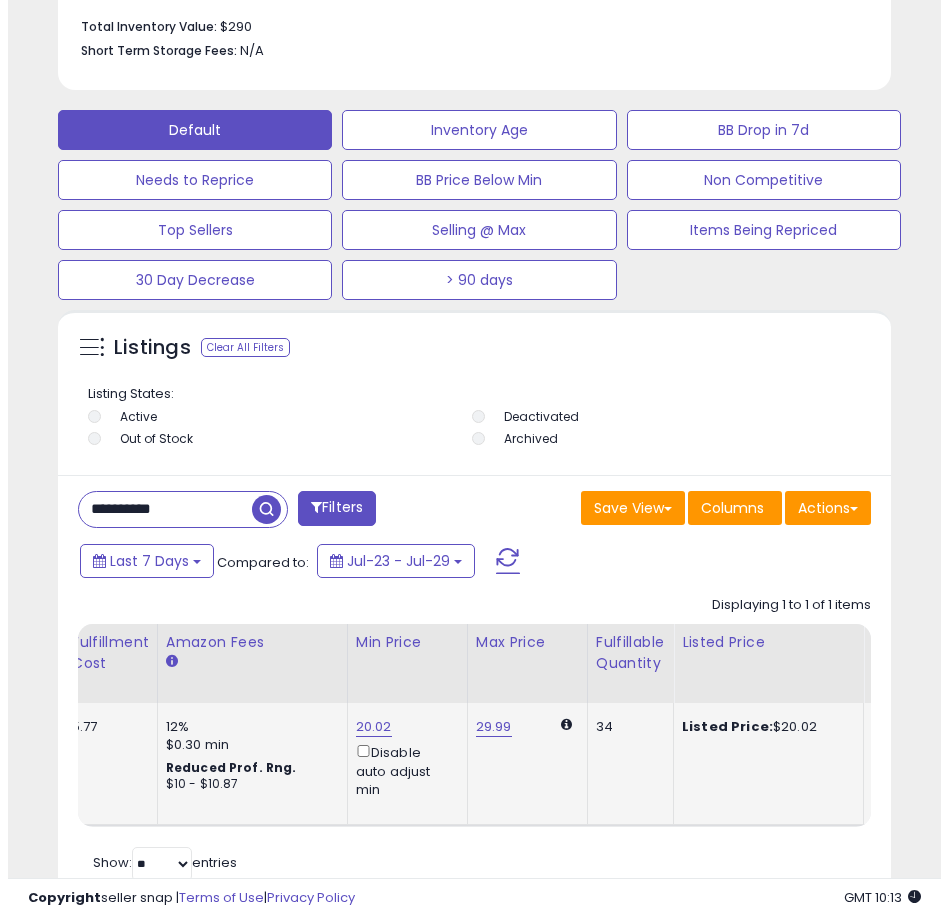 scroll, scrollTop: 1166, scrollLeft: 0, axis: vertical 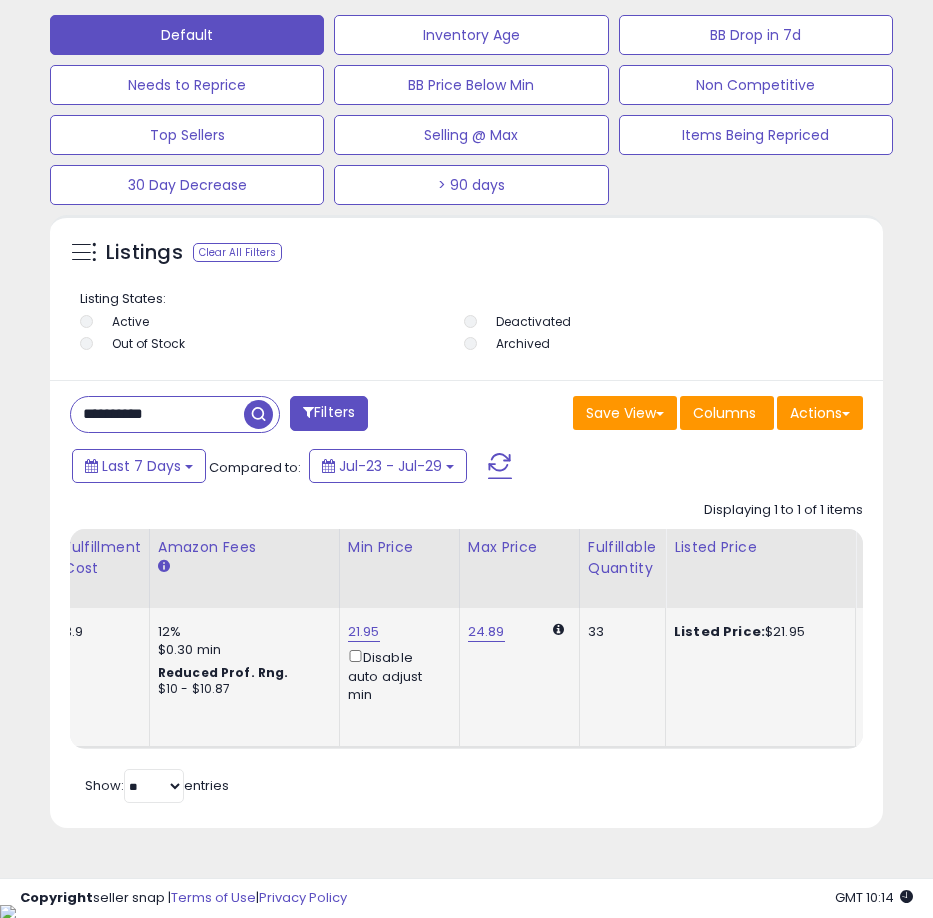 click on "21.95" at bounding box center [364, 632] 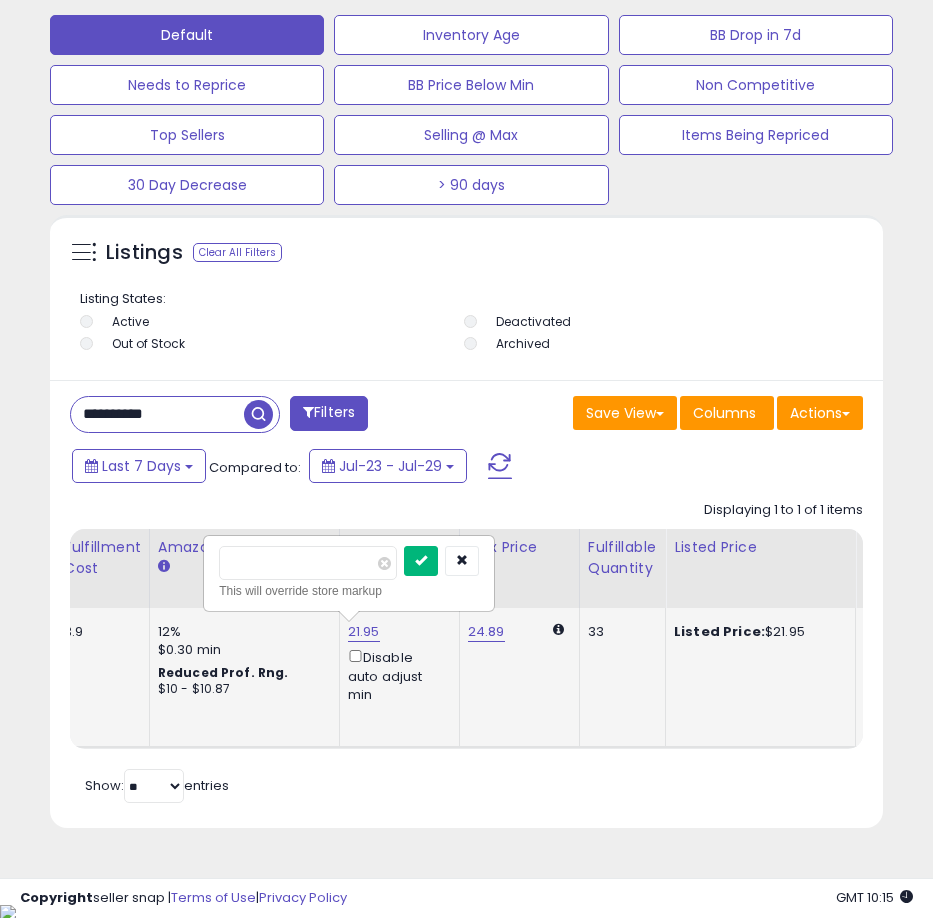 click at bounding box center (421, 560) 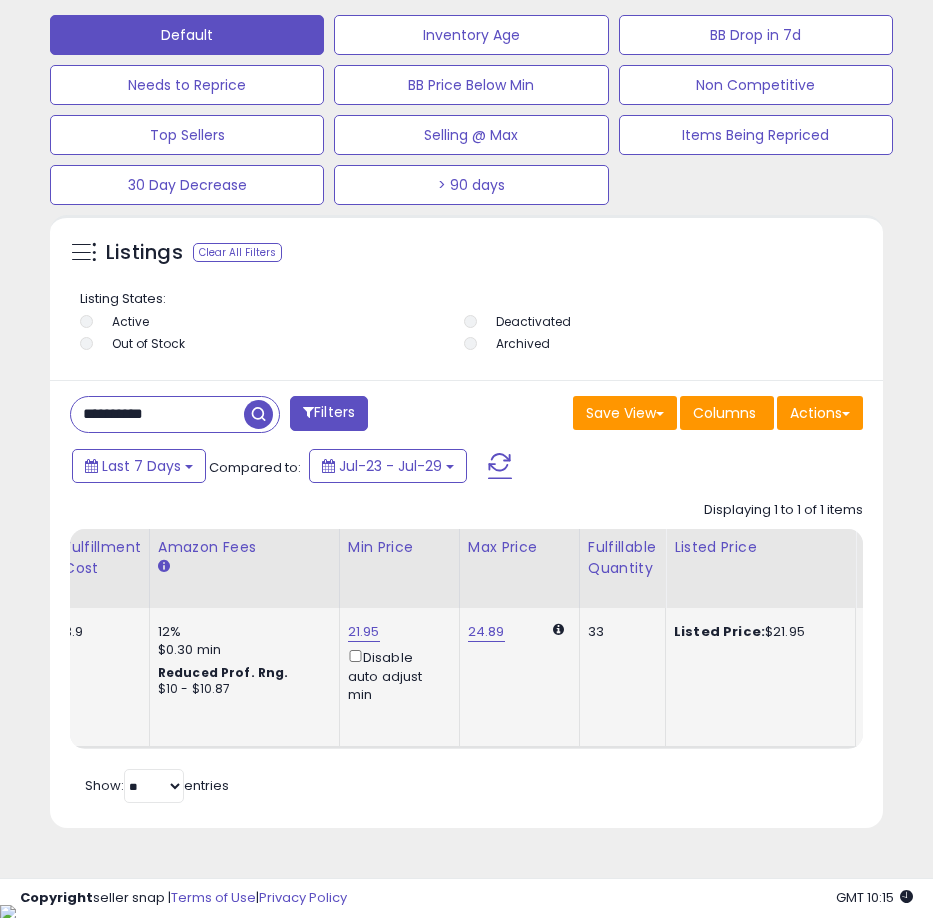 click on "**********" at bounding box center (157, 414) 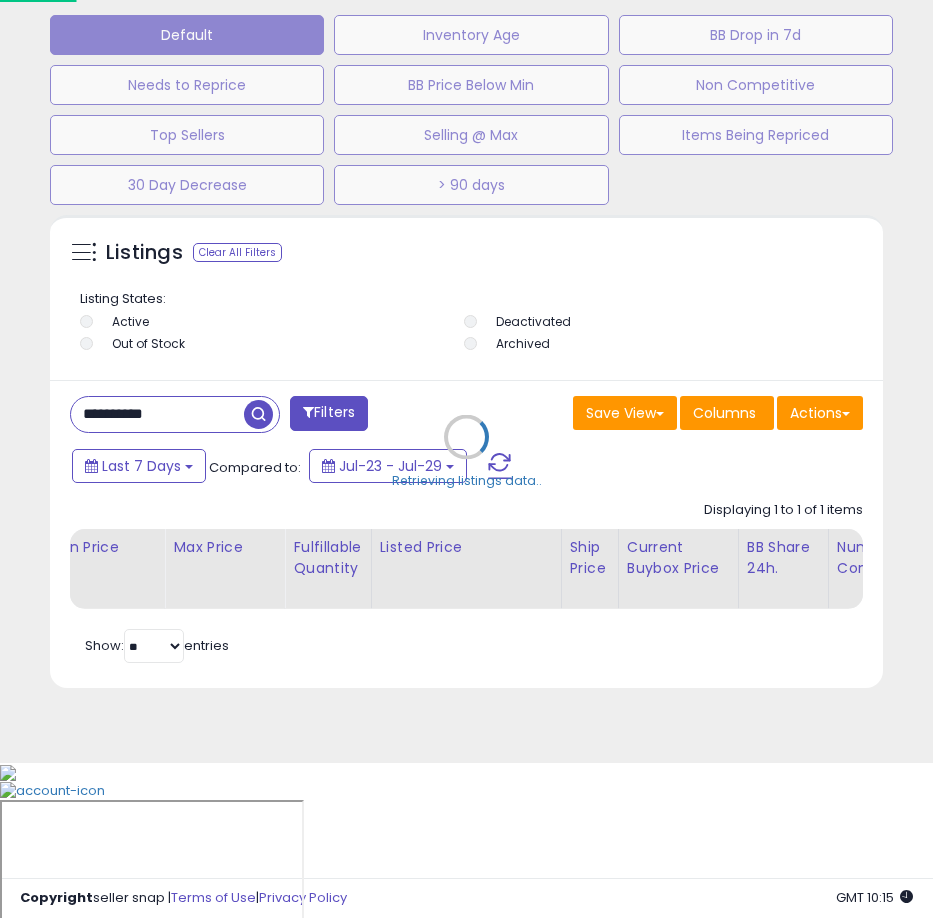 scroll, scrollTop: 999610, scrollLeft: 999162, axis: both 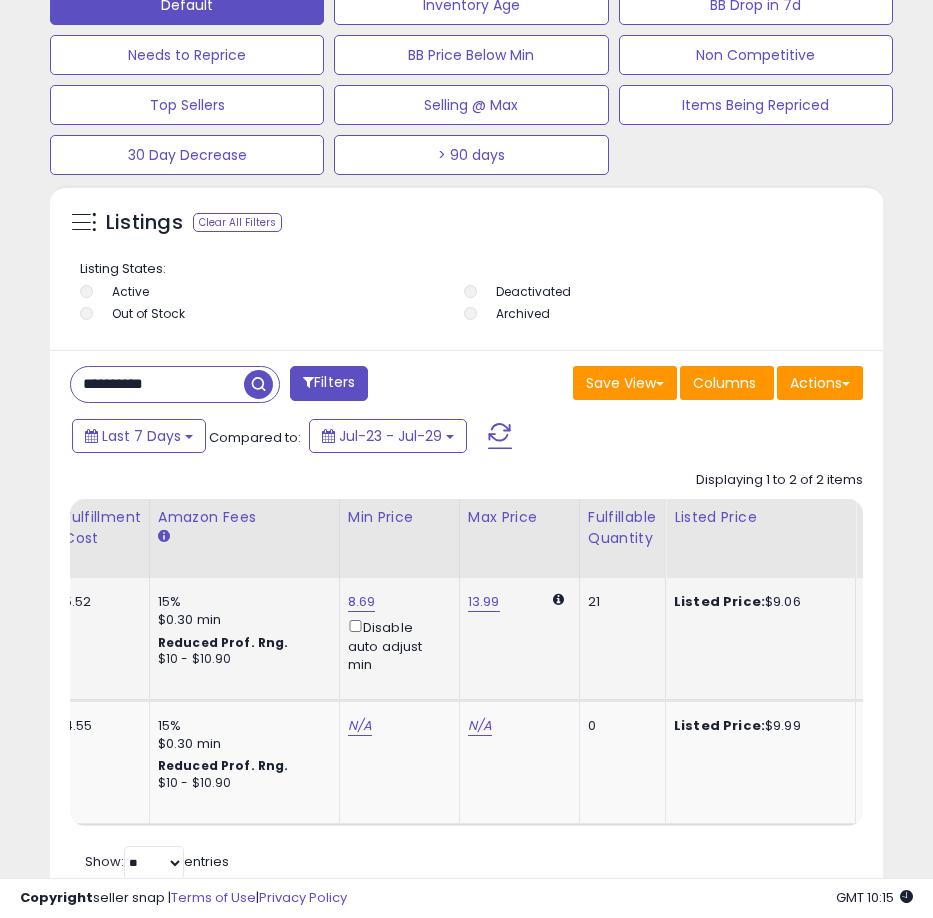 click on "8.69" at bounding box center (362, 602) 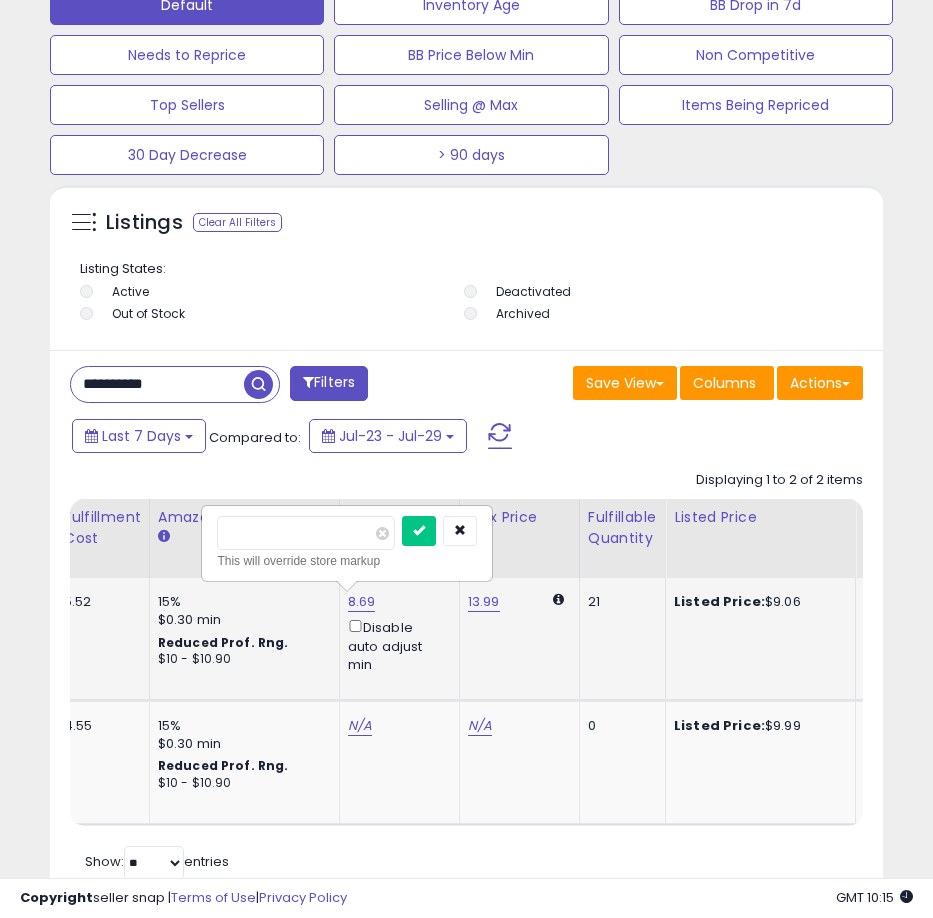click on "****" at bounding box center [306, 533] 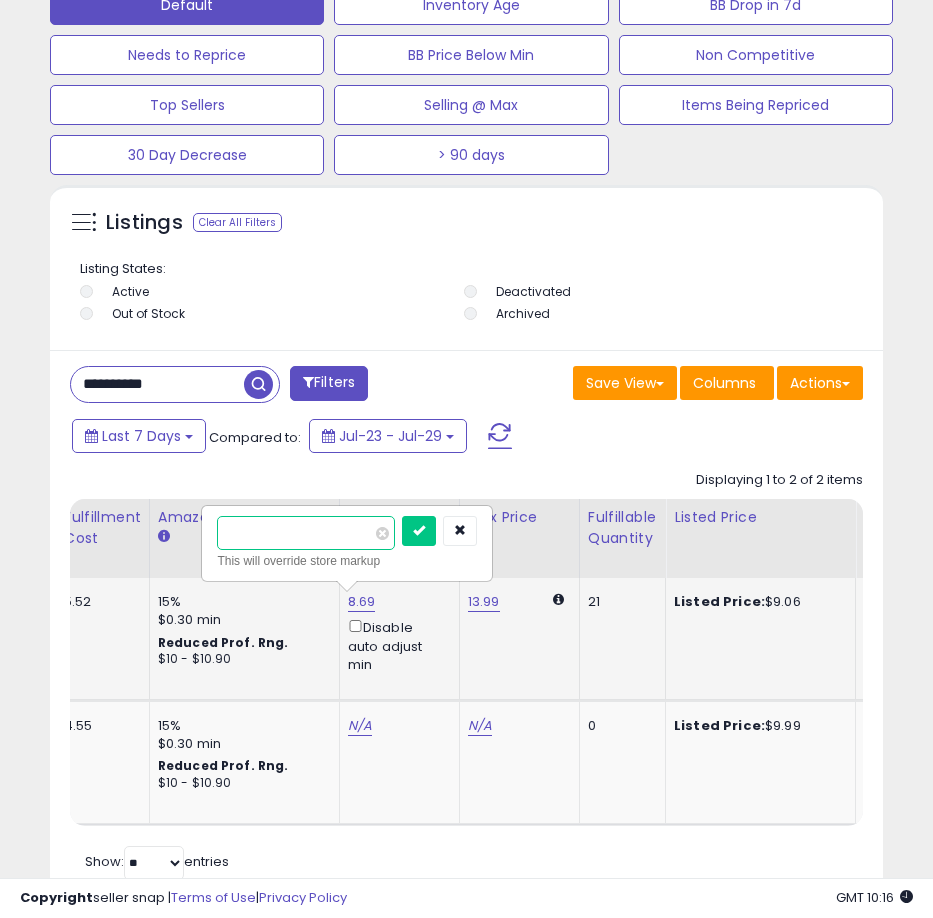 type on "****" 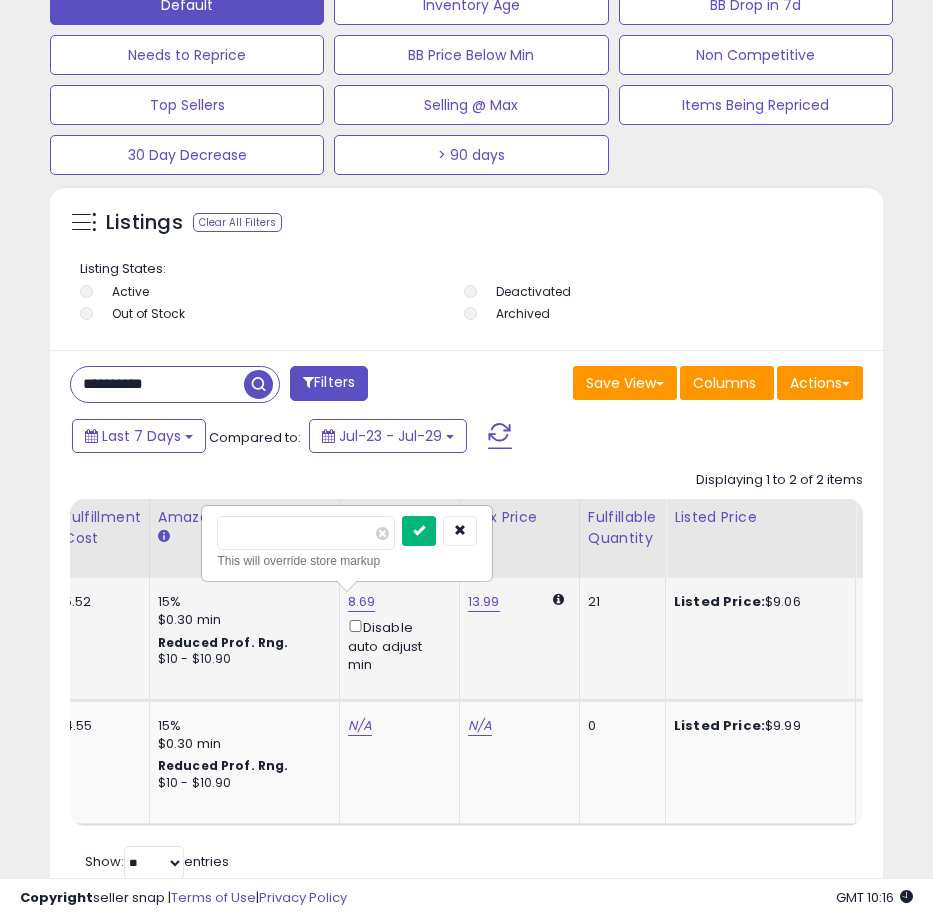 click at bounding box center [419, 530] 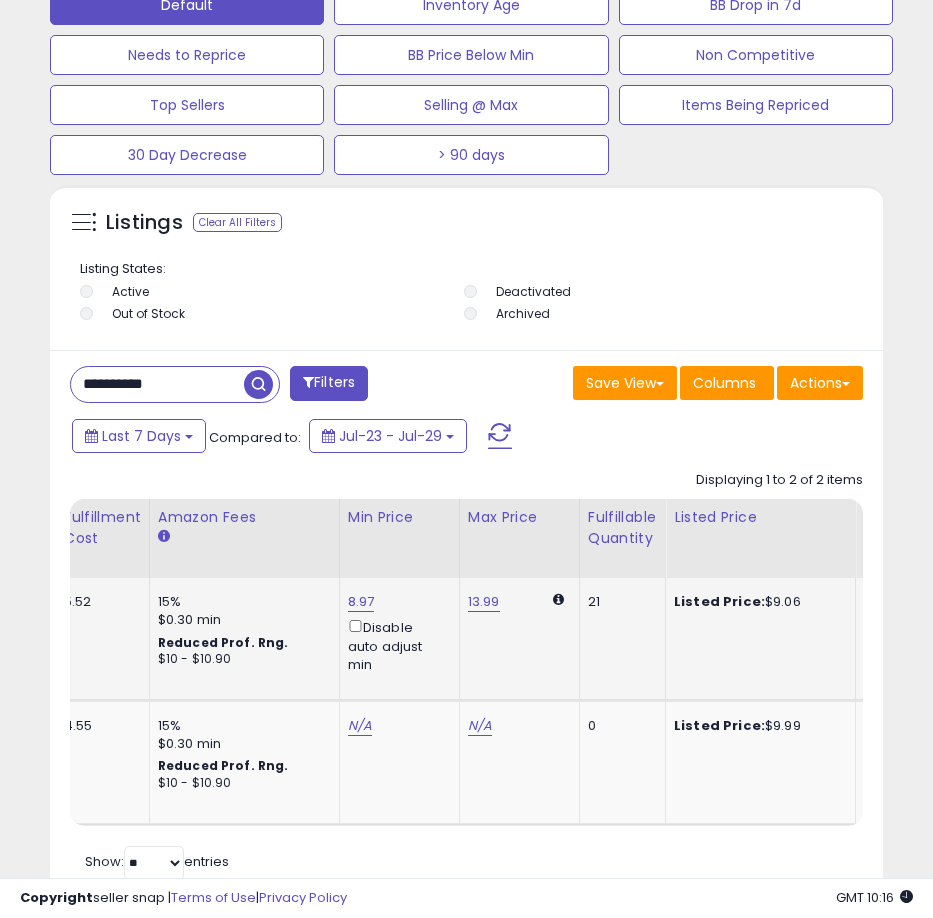 click on "**********" at bounding box center (157, 384) 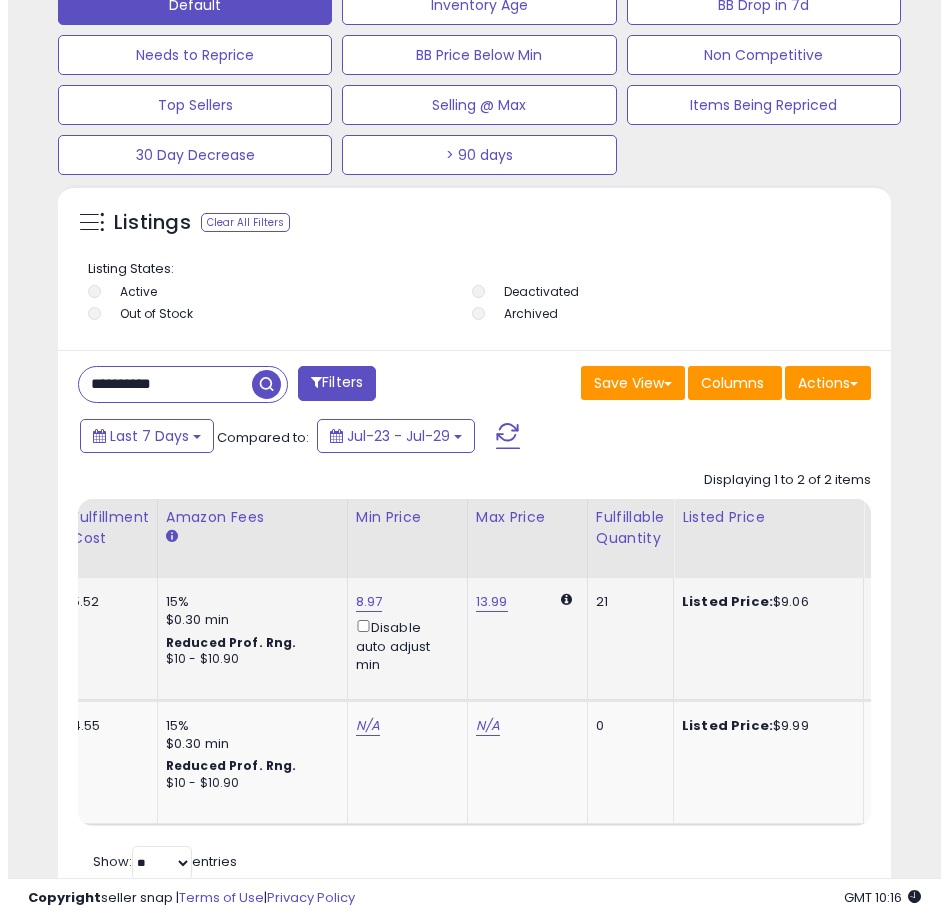 scroll, scrollTop: 1166, scrollLeft: 0, axis: vertical 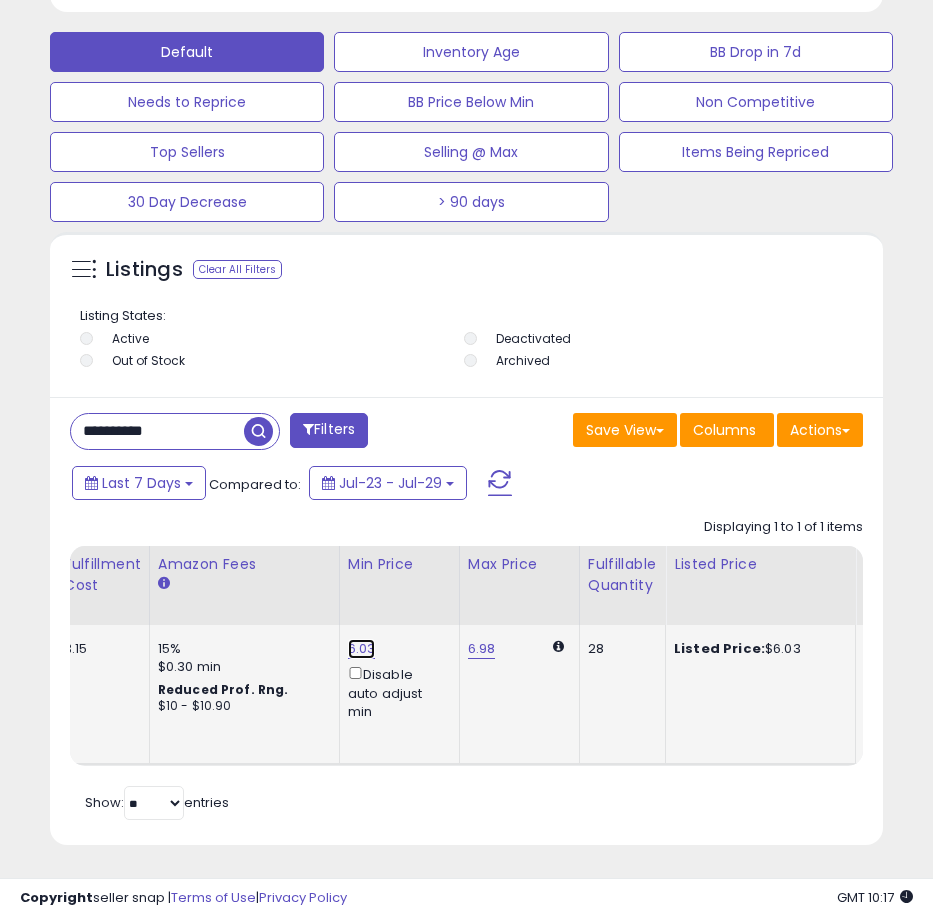 click on "6.03" at bounding box center (362, 649) 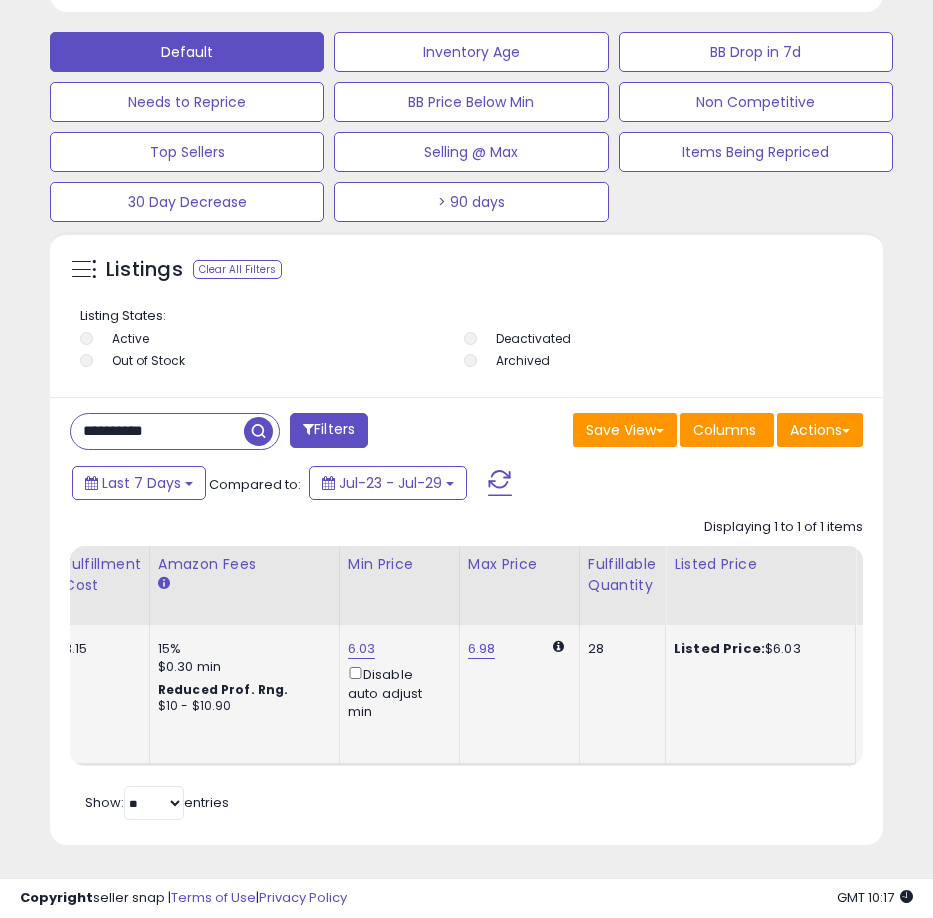 click on "6.03  Disable auto adjust min" at bounding box center (396, 680) 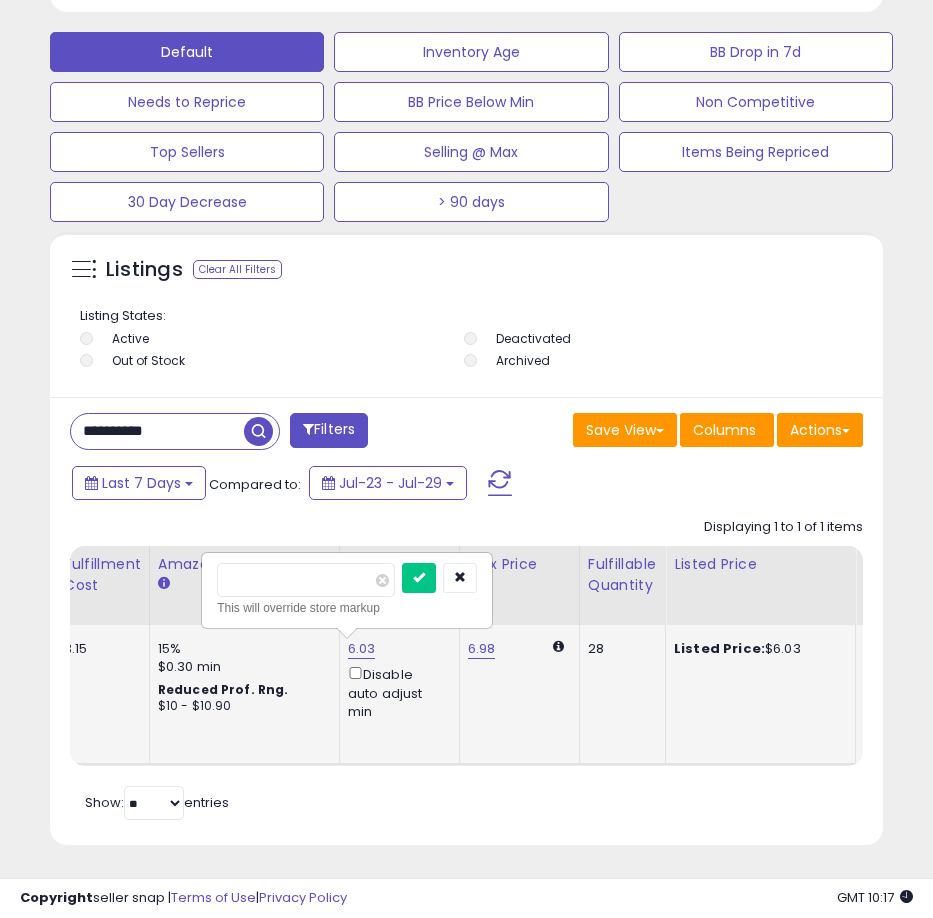 type on "****" 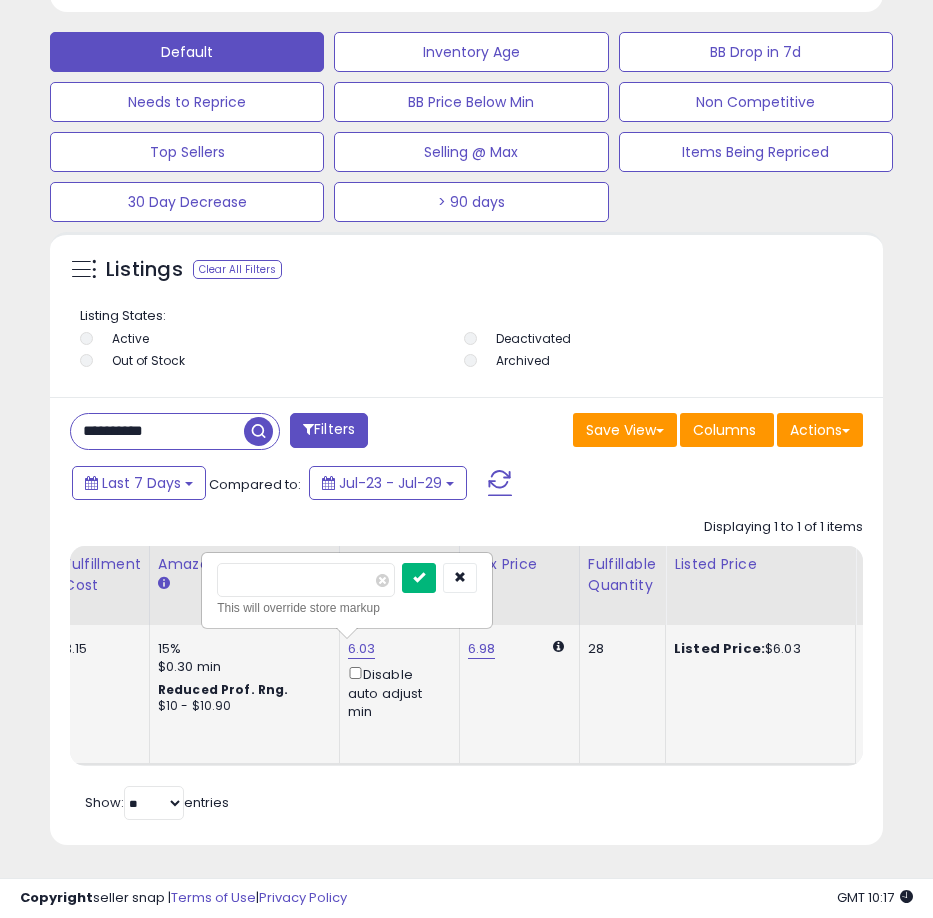 click at bounding box center [419, 577] 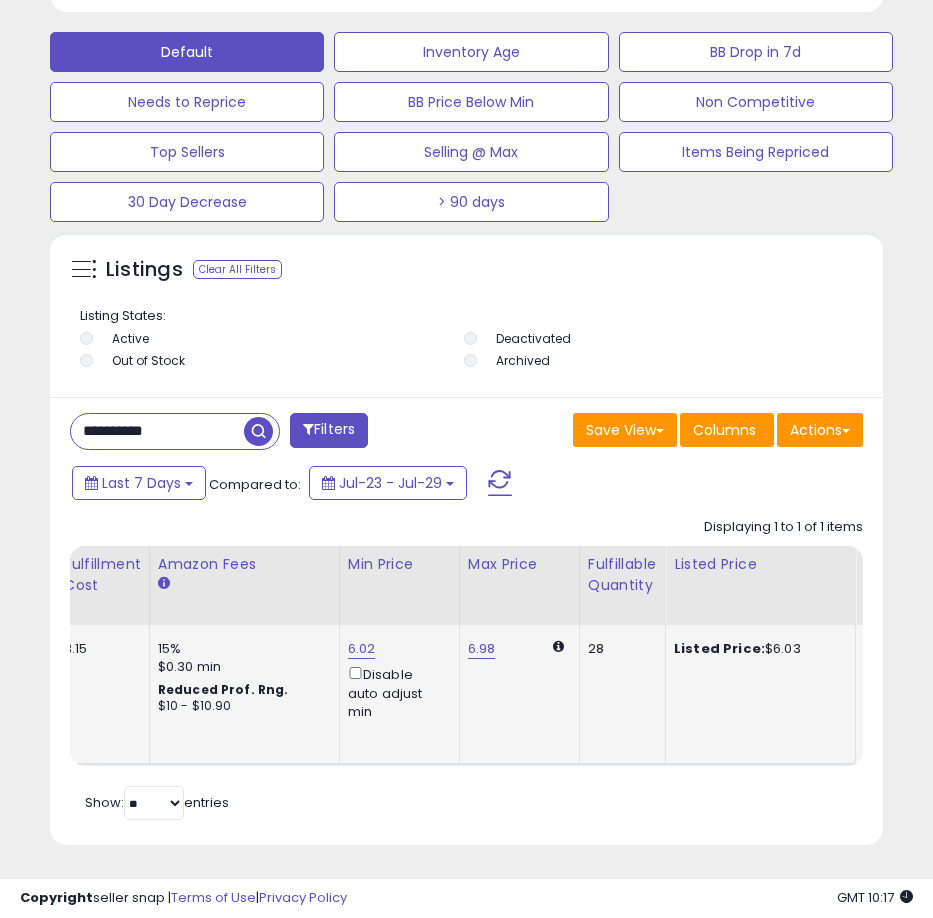 click on "**********" at bounding box center (157, 431) 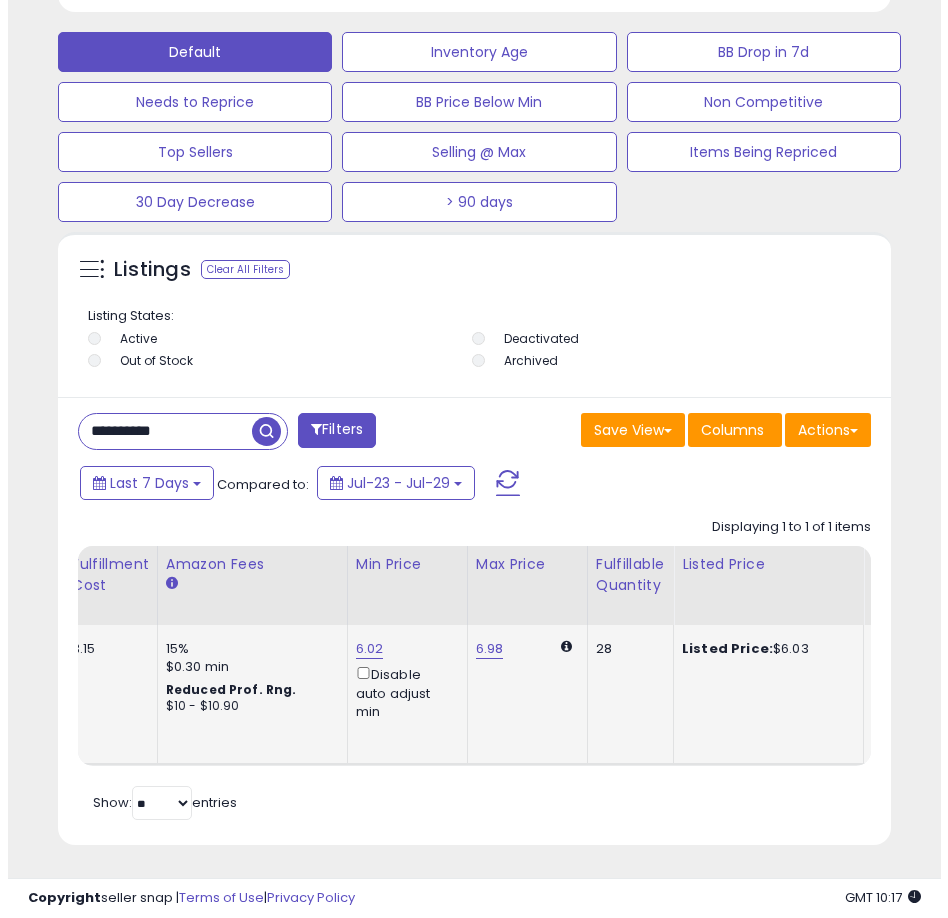 scroll, scrollTop: 1166, scrollLeft: 0, axis: vertical 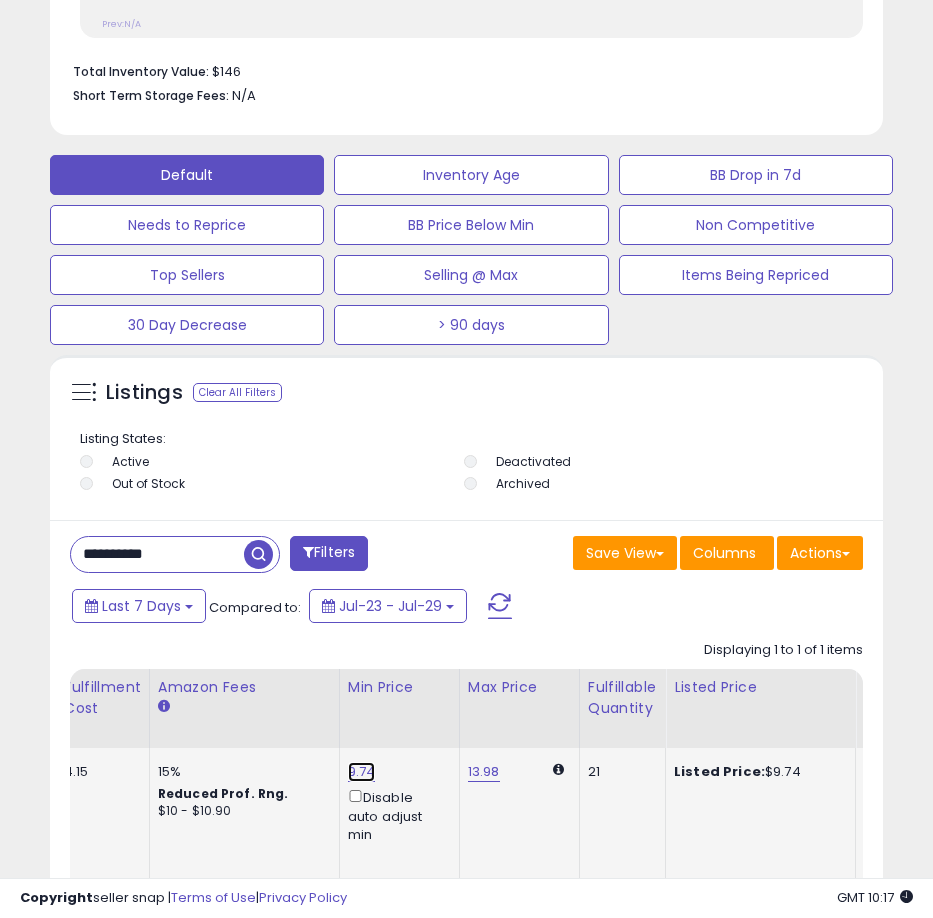 click on "9.74" at bounding box center [362, 772] 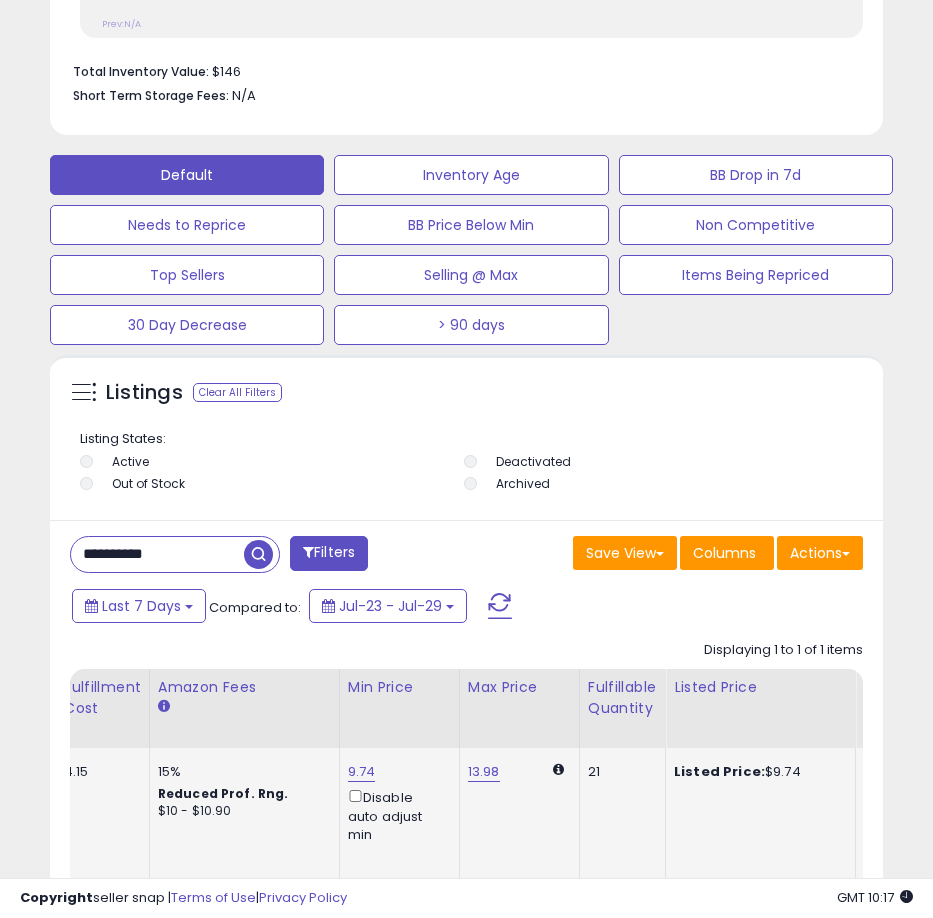 click on "9.74  Disable auto adjust min" at bounding box center (396, 803) 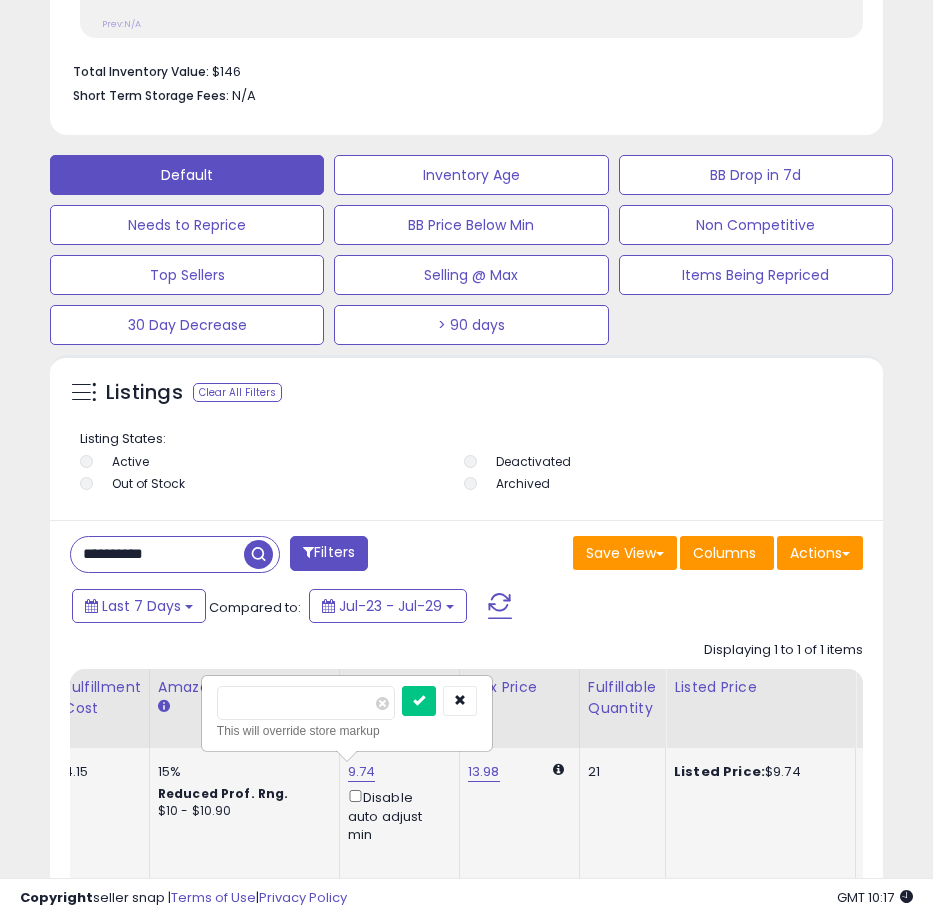 click on "****" at bounding box center [306, 703] 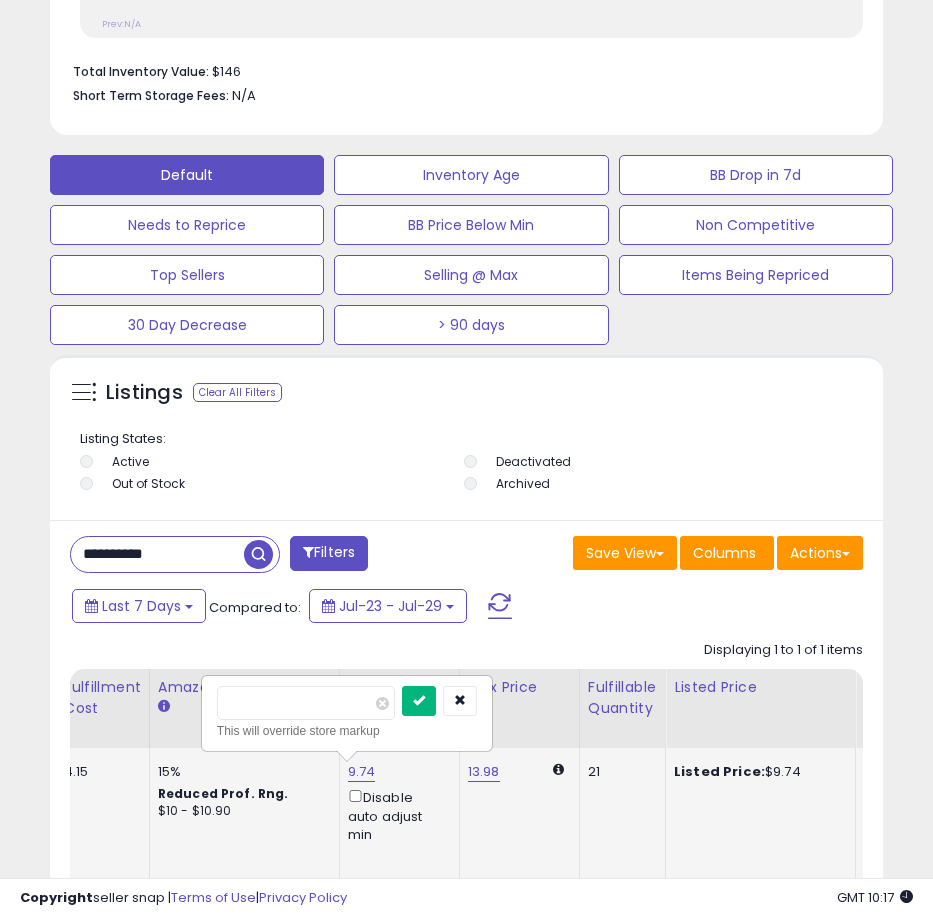 type on "****" 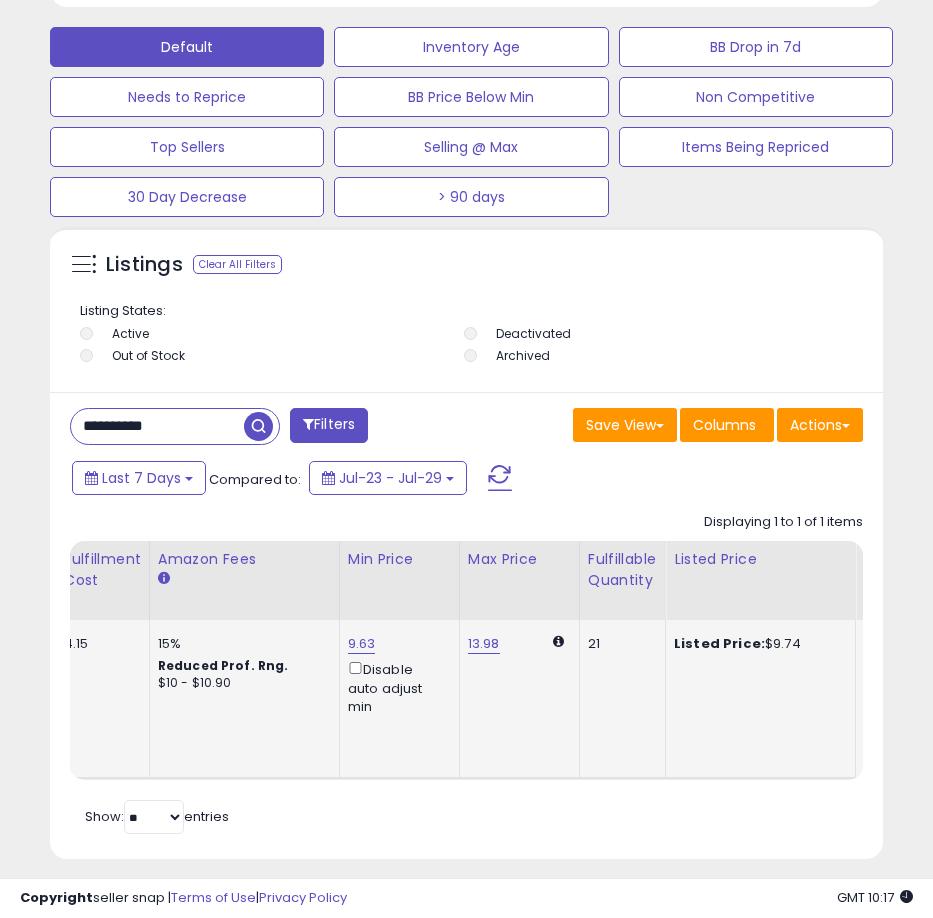 scroll, scrollTop: 1314, scrollLeft: 0, axis: vertical 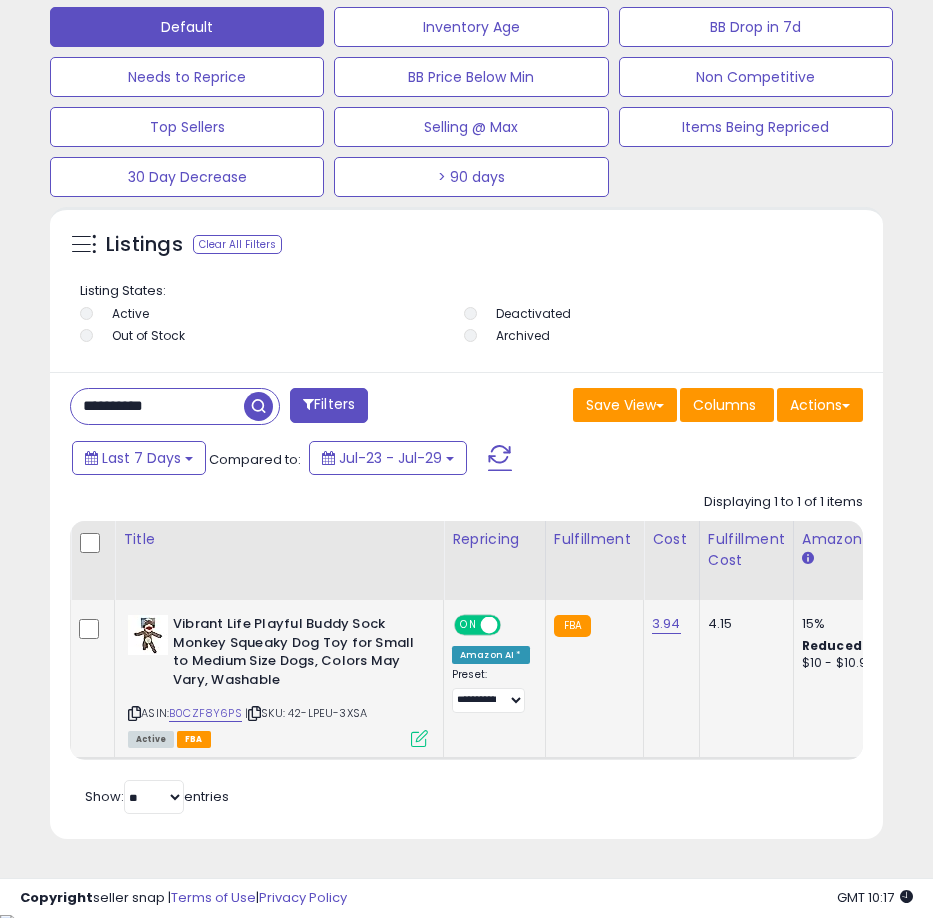 click on "**********" at bounding box center [157, 406] 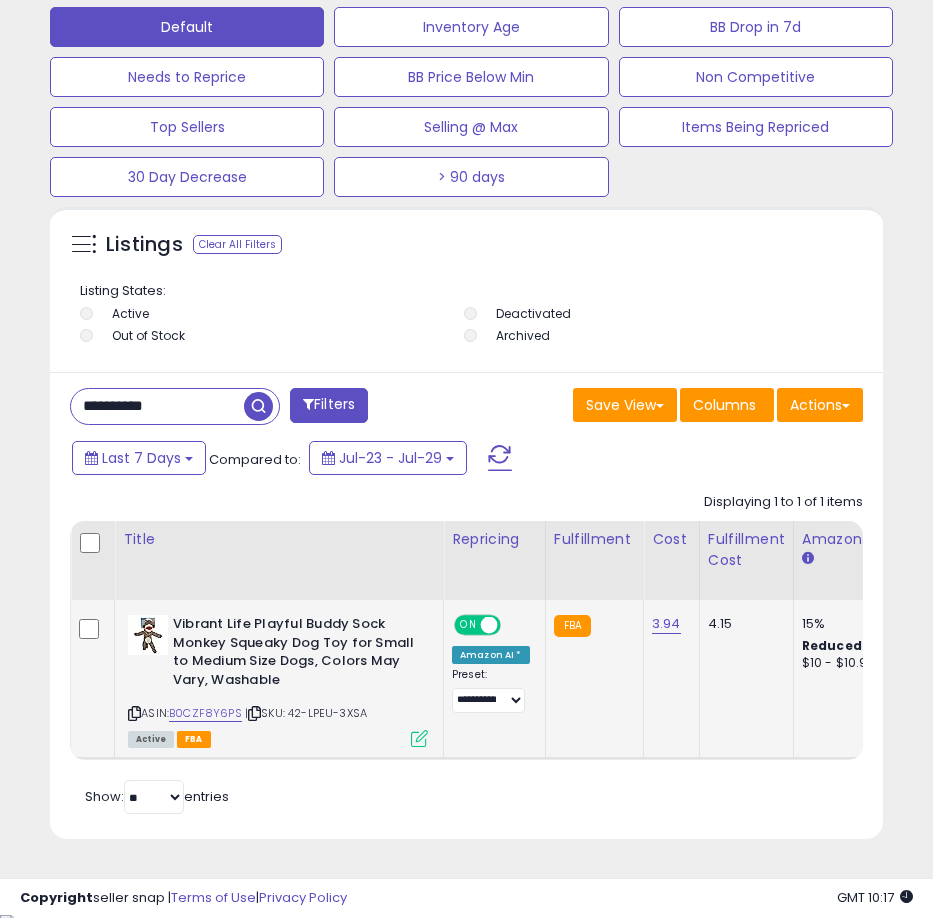 click on "**********" at bounding box center [157, 406] 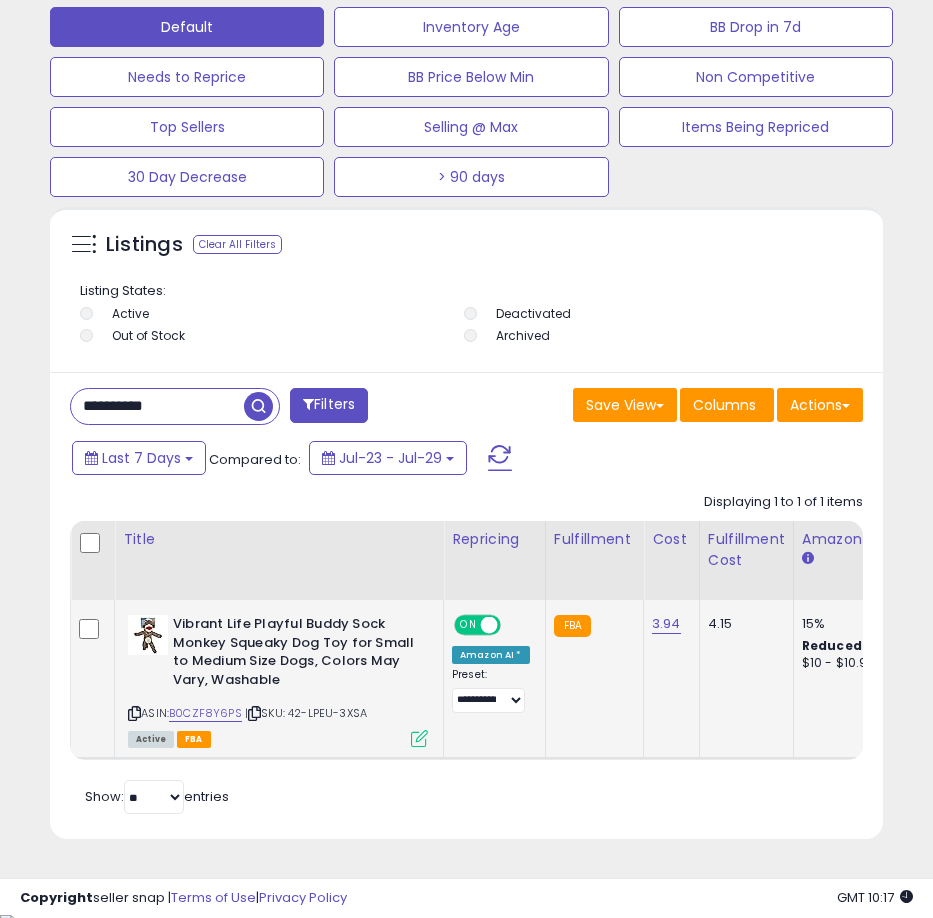 paste 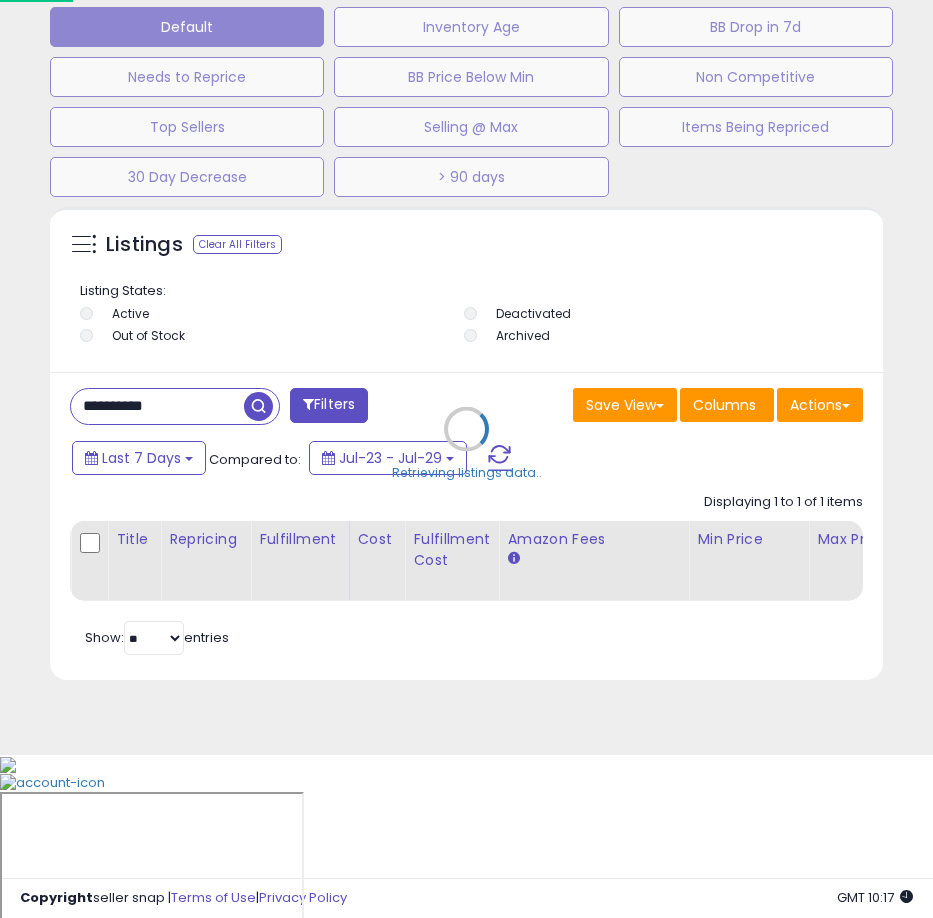 scroll, scrollTop: 999610, scrollLeft: 999162, axis: both 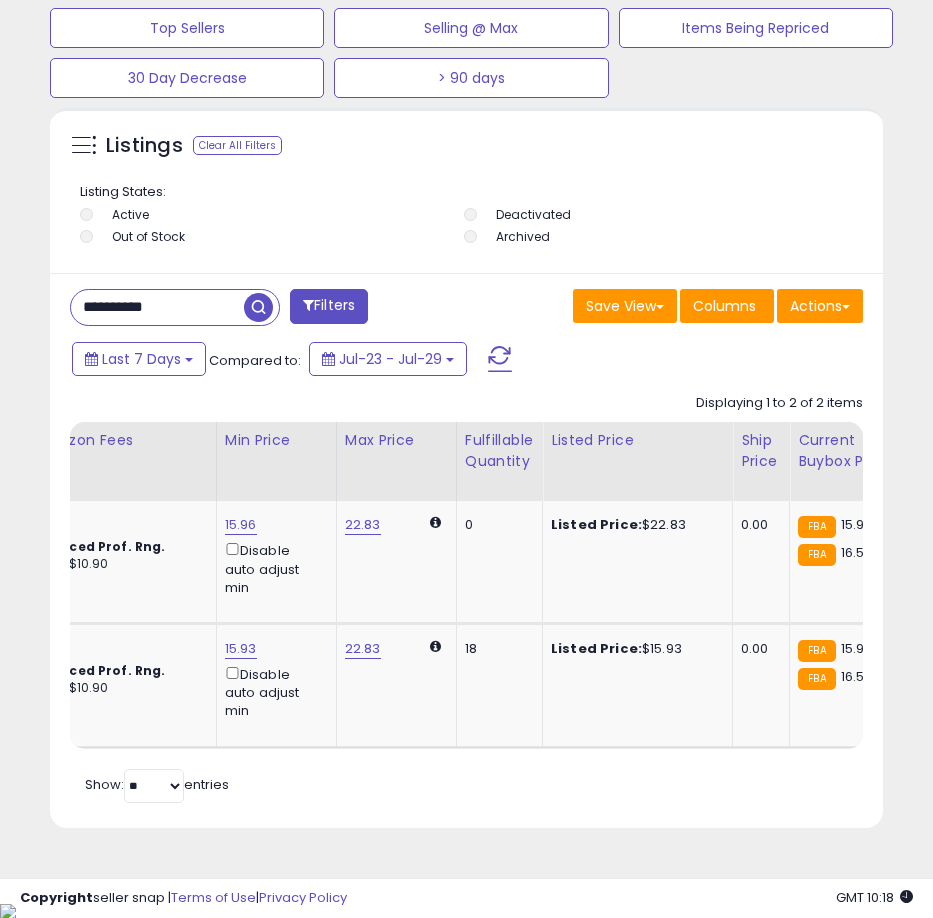 click on "**********" at bounding box center (157, 307) 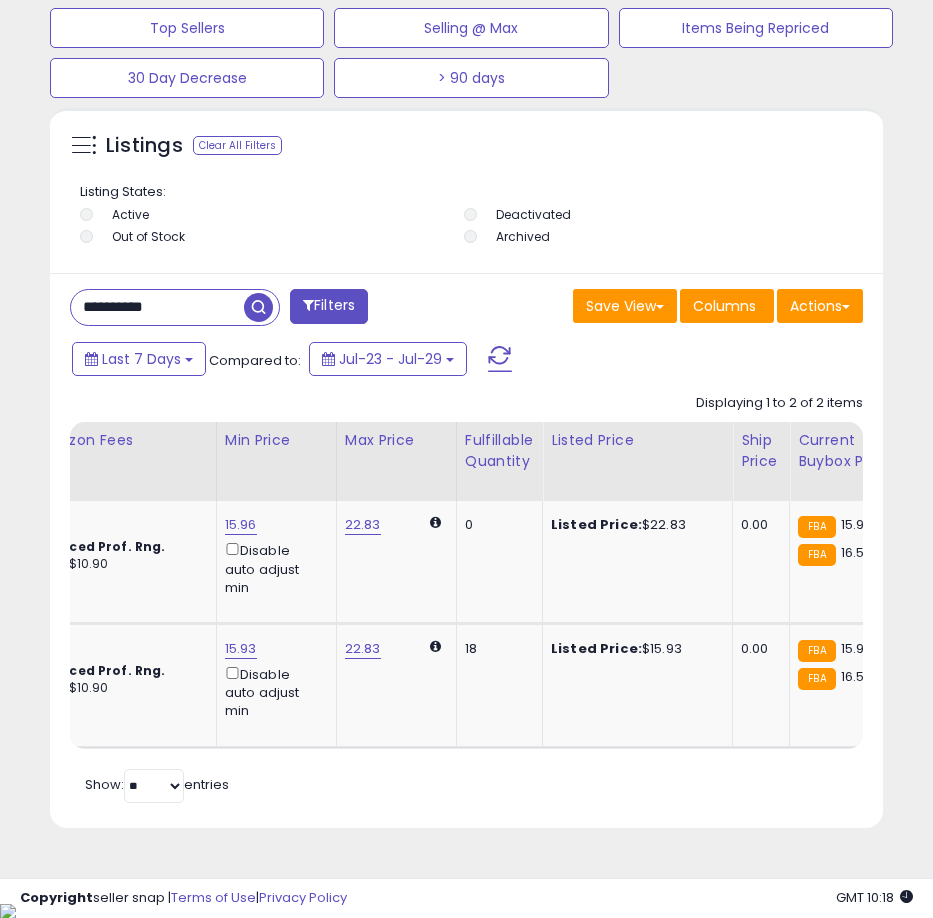 click on "**********" at bounding box center [157, 307] 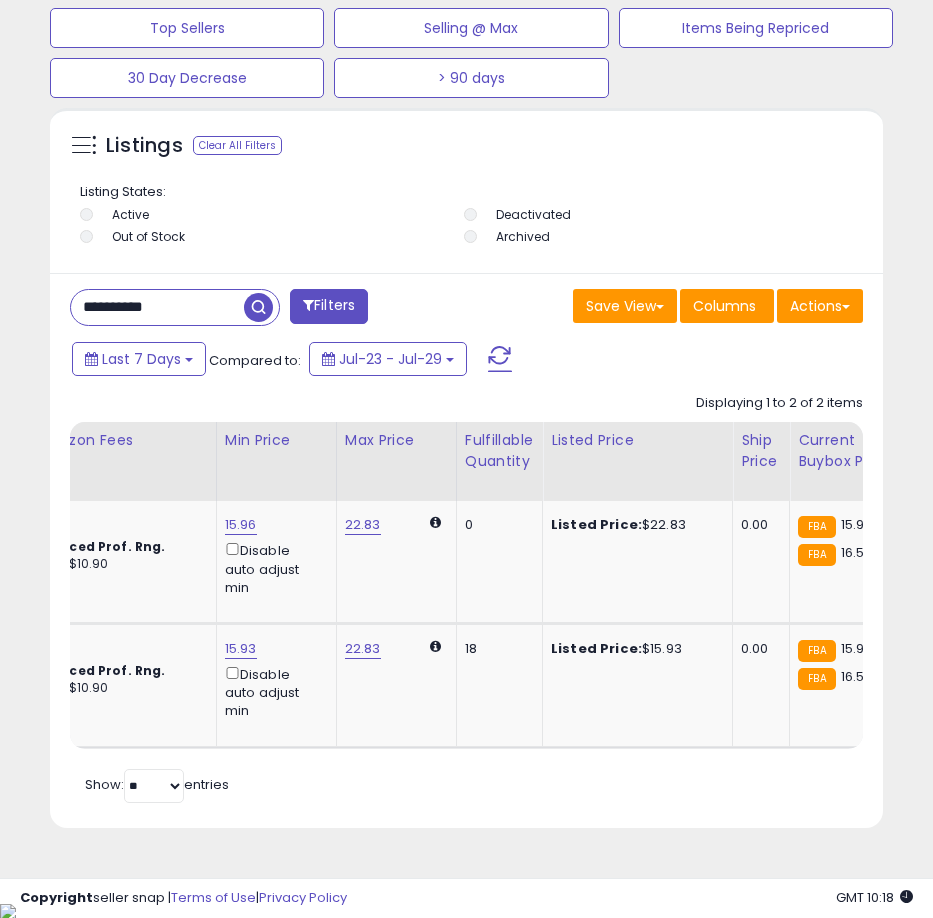 paste 